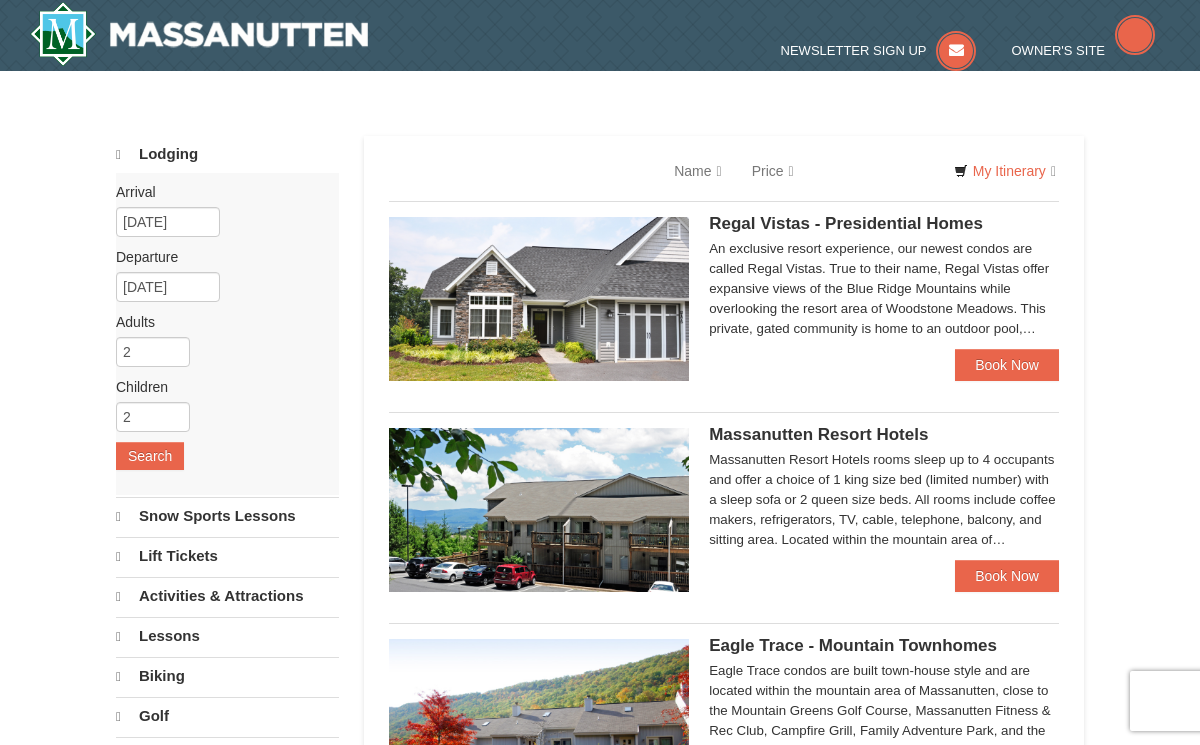 scroll, scrollTop: 0, scrollLeft: 0, axis: both 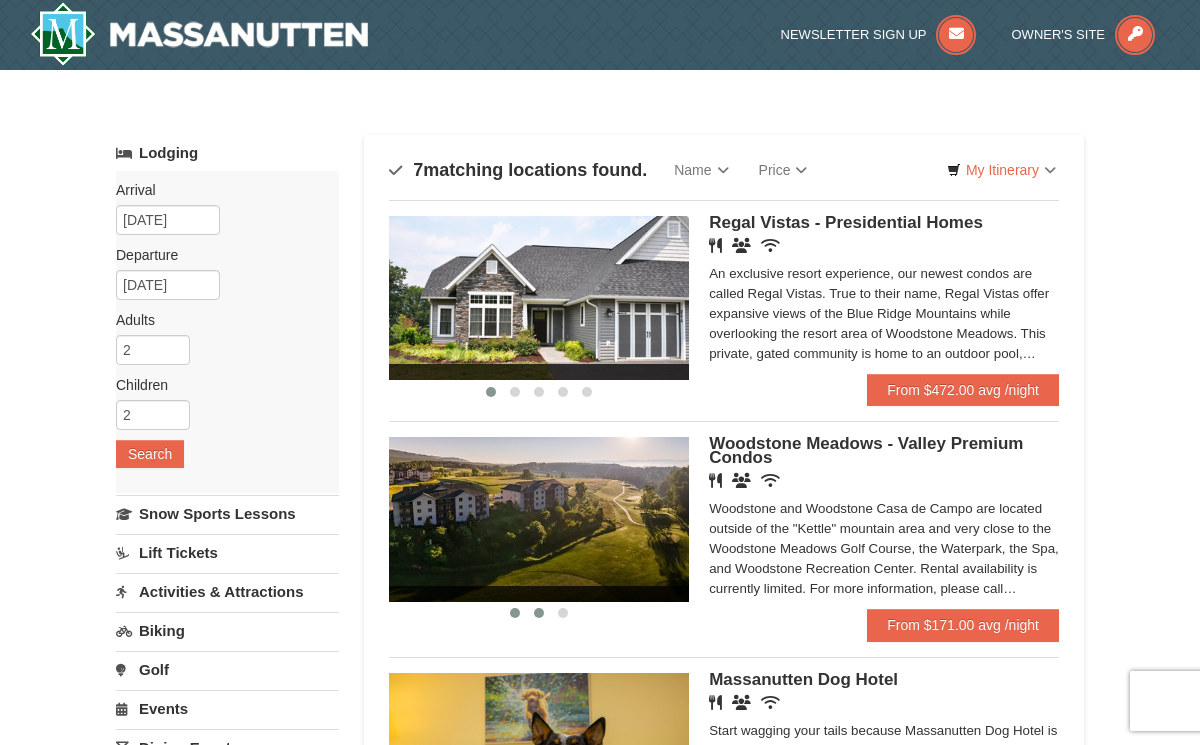 click at bounding box center [539, 613] 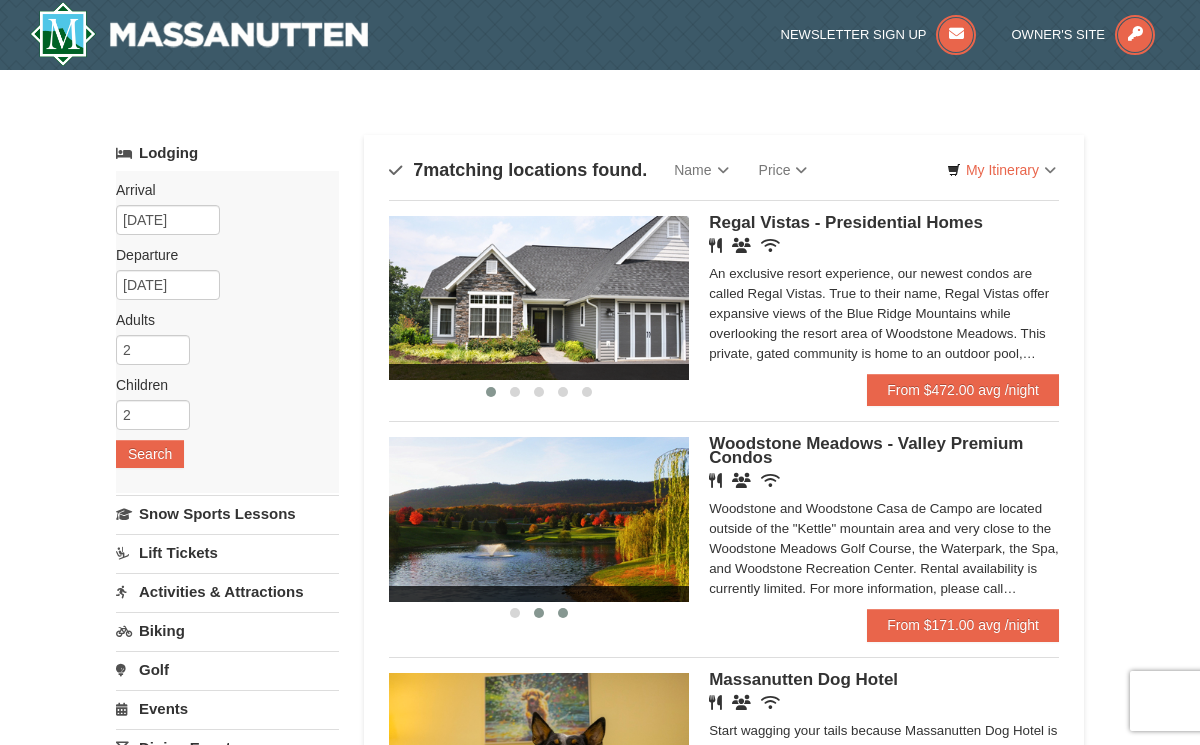 click at bounding box center (563, 613) 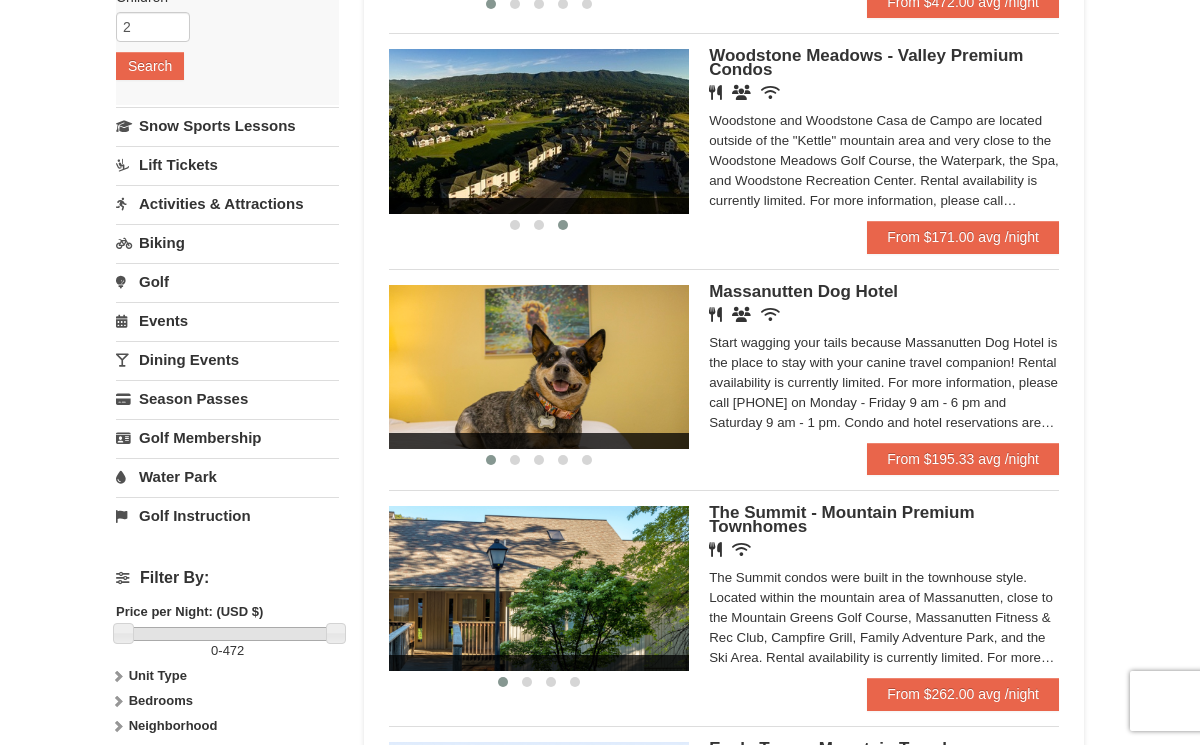 scroll, scrollTop: 384, scrollLeft: 0, axis: vertical 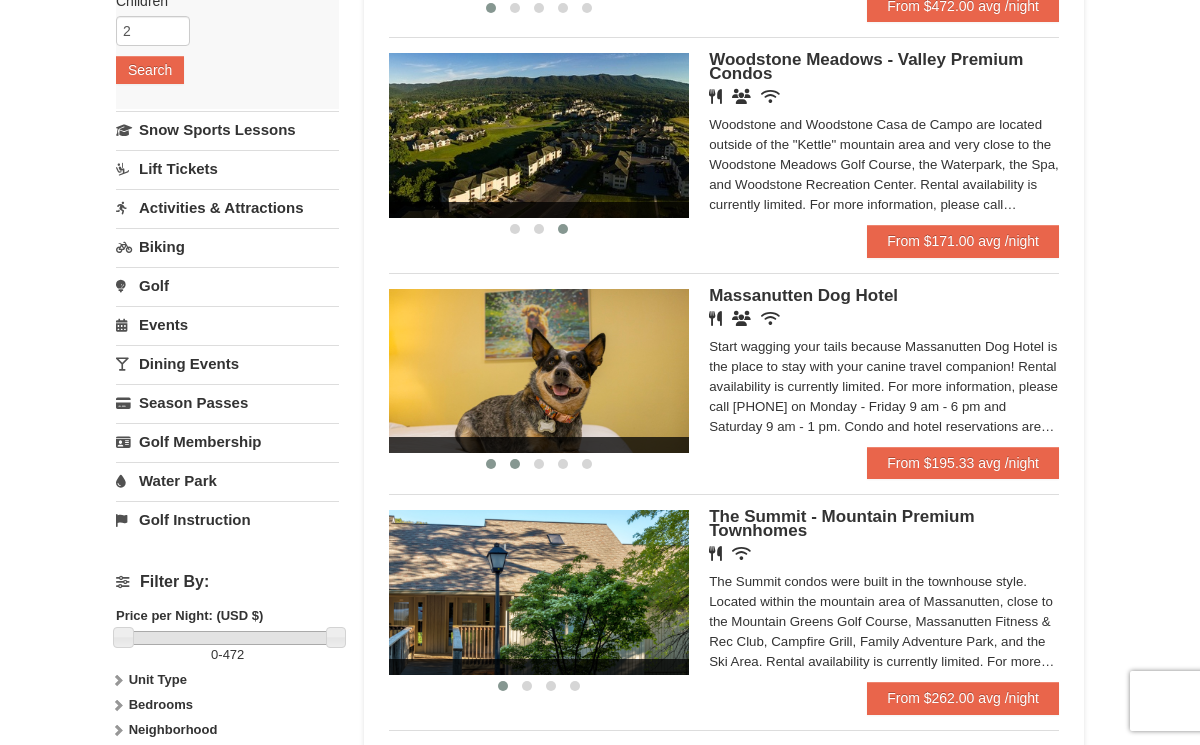 click at bounding box center [515, 464] 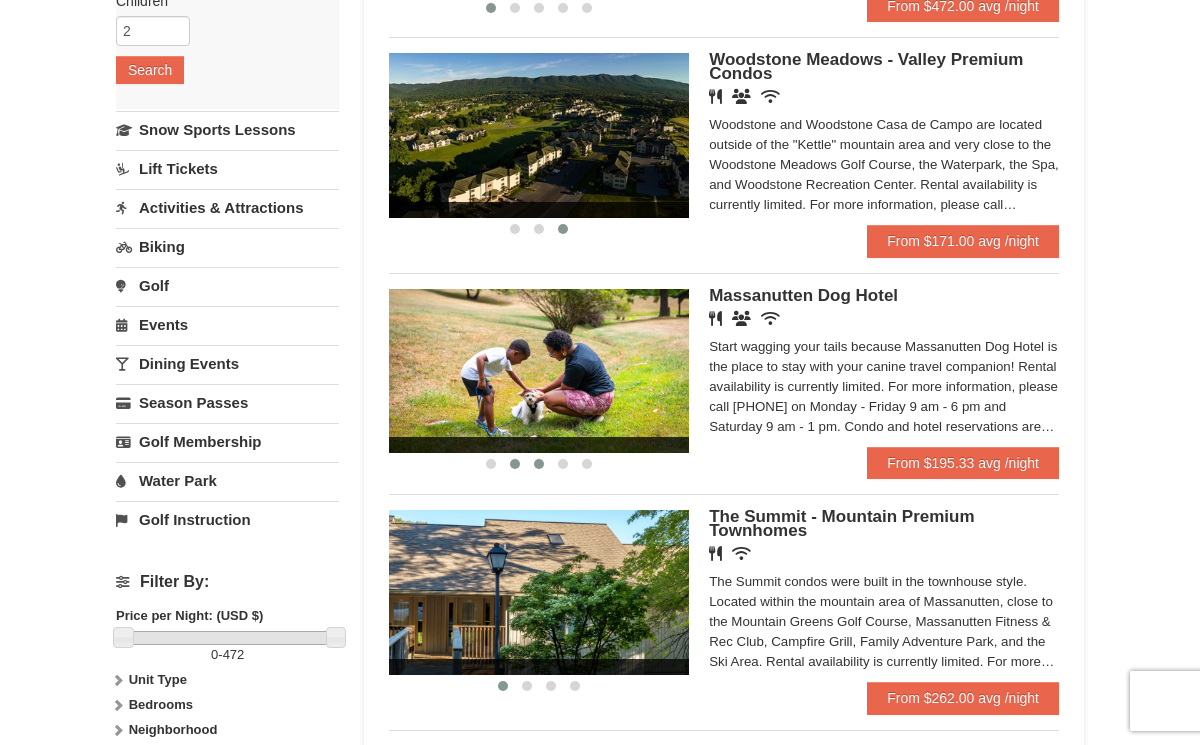 click at bounding box center [539, 464] 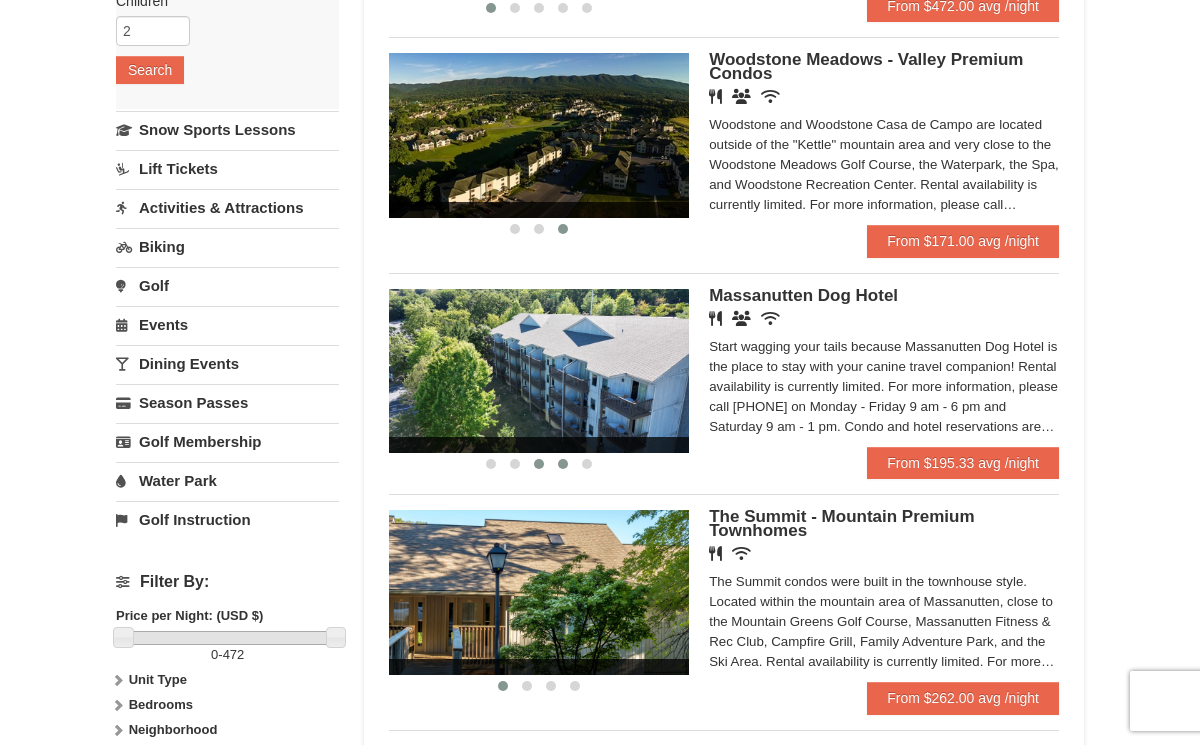 click at bounding box center [563, 464] 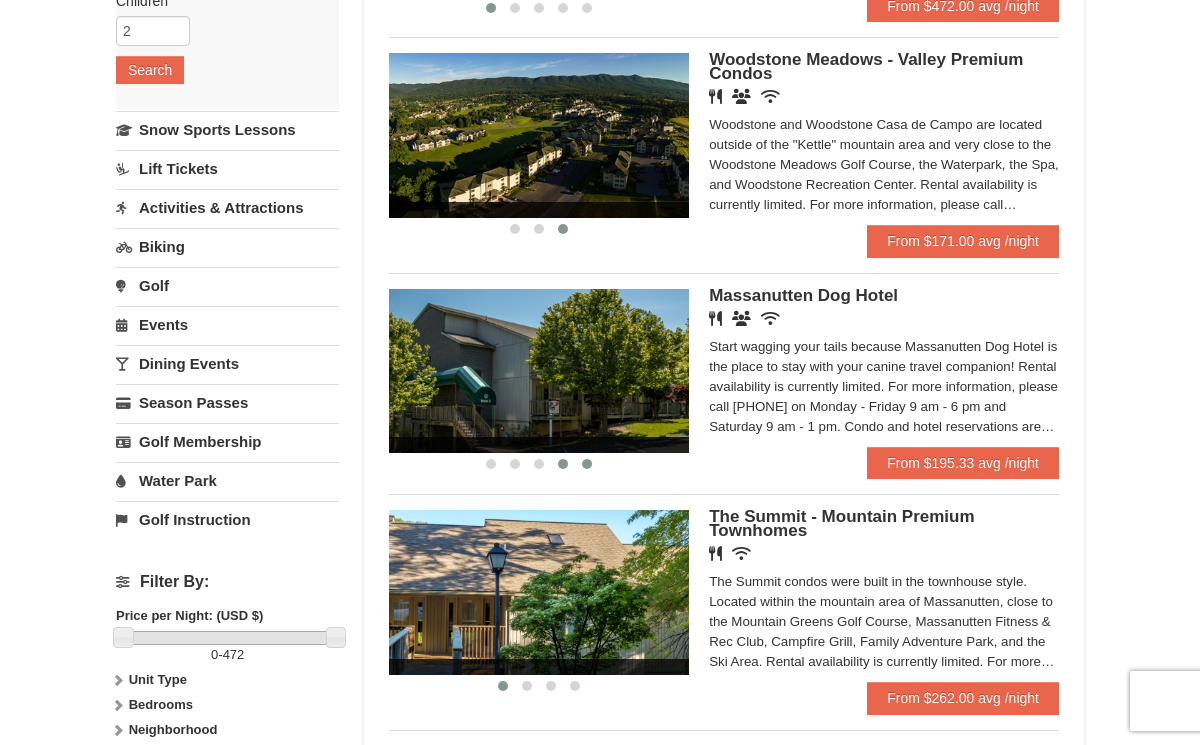 click at bounding box center [587, 464] 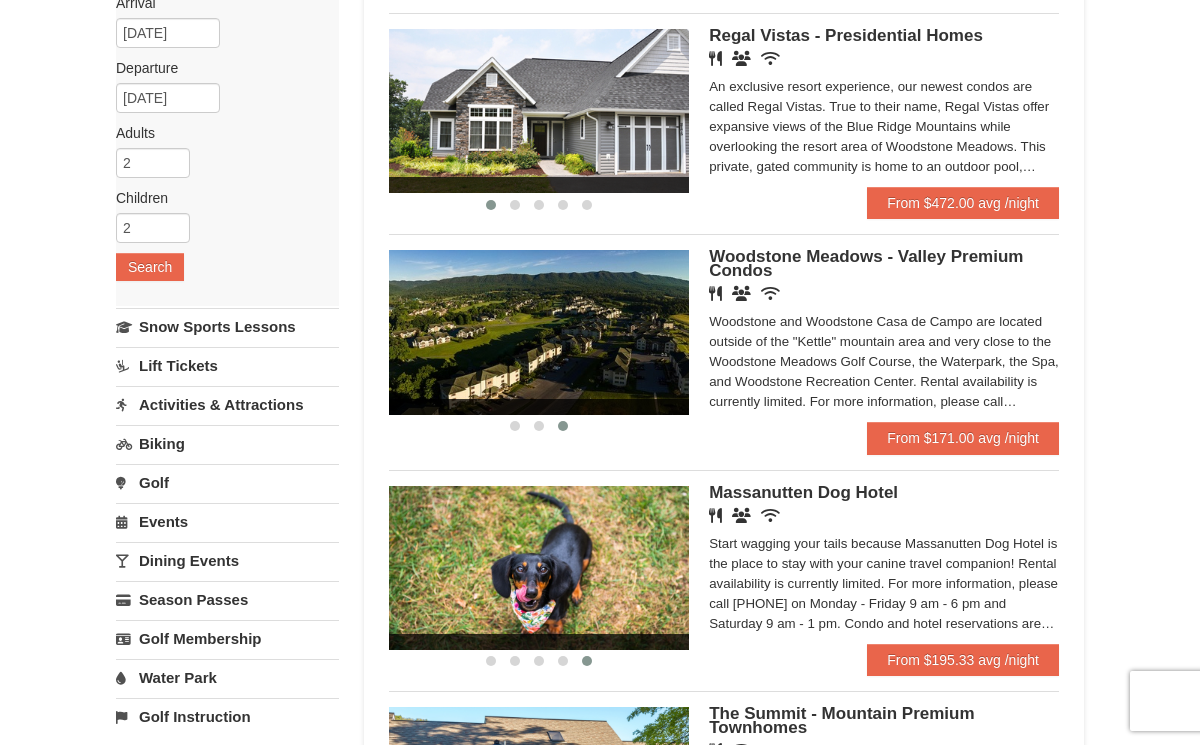 scroll, scrollTop: 163, scrollLeft: 0, axis: vertical 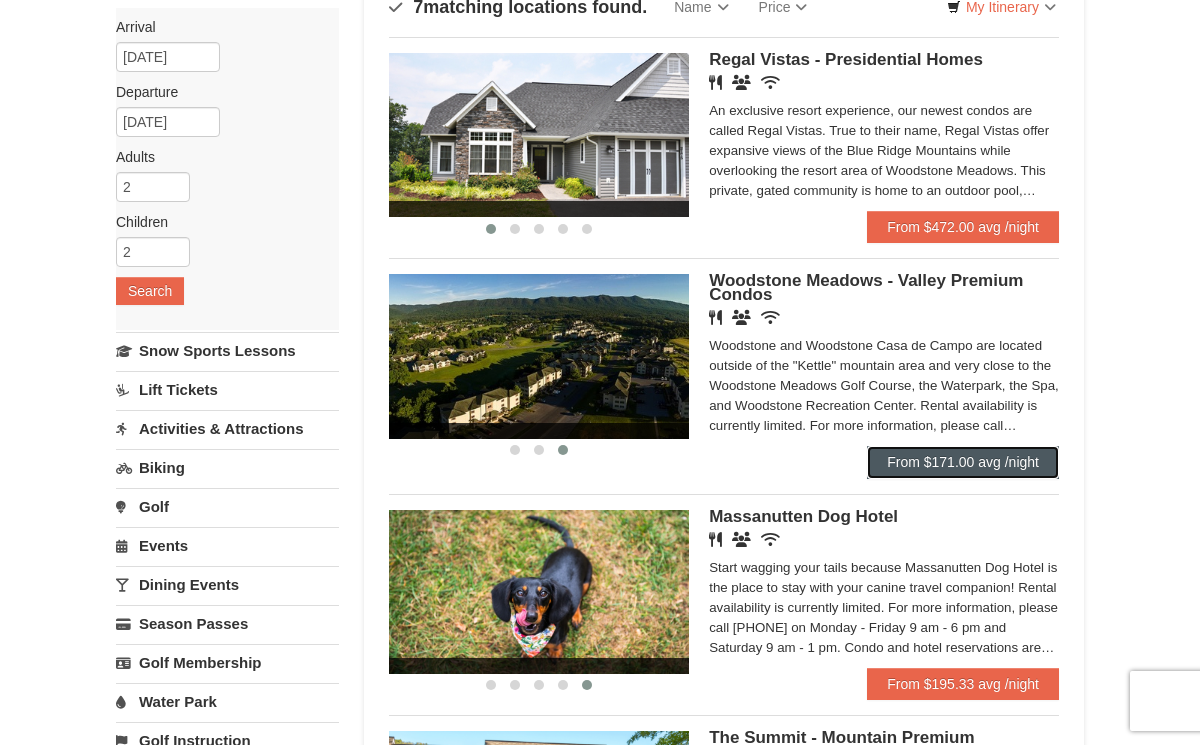 click on "From $171.00 avg /night" at bounding box center [963, 462] 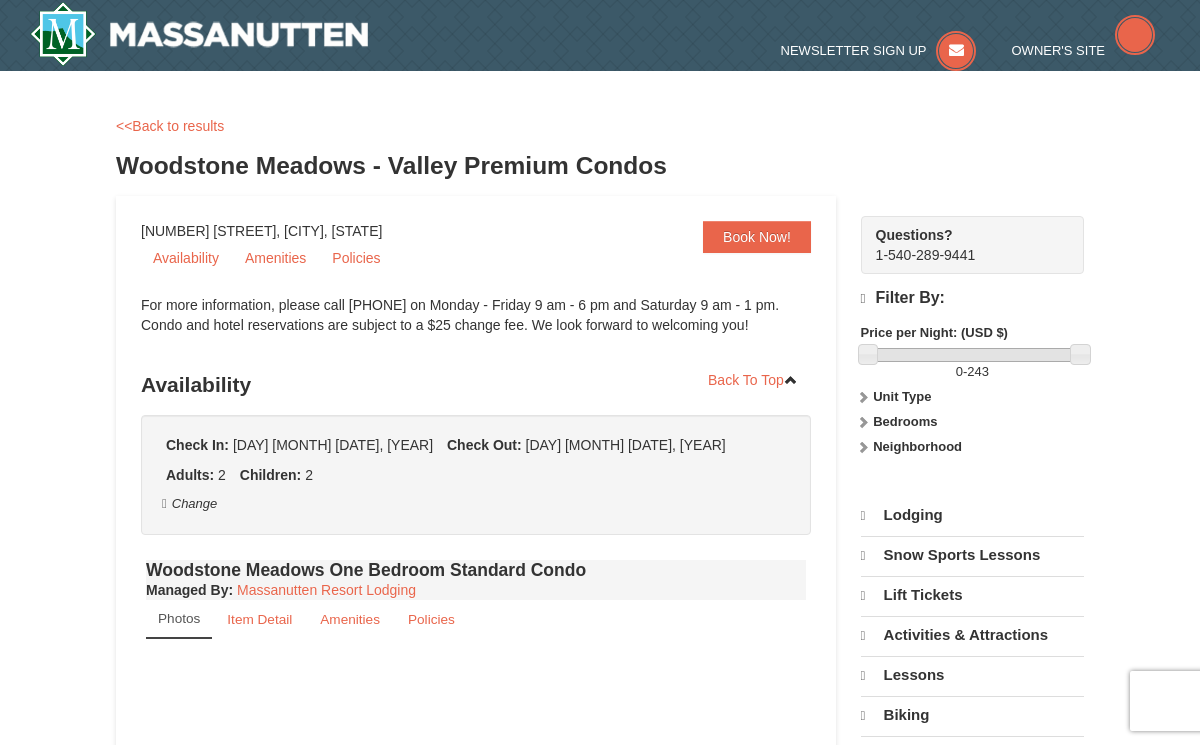 scroll, scrollTop: 0, scrollLeft: 0, axis: both 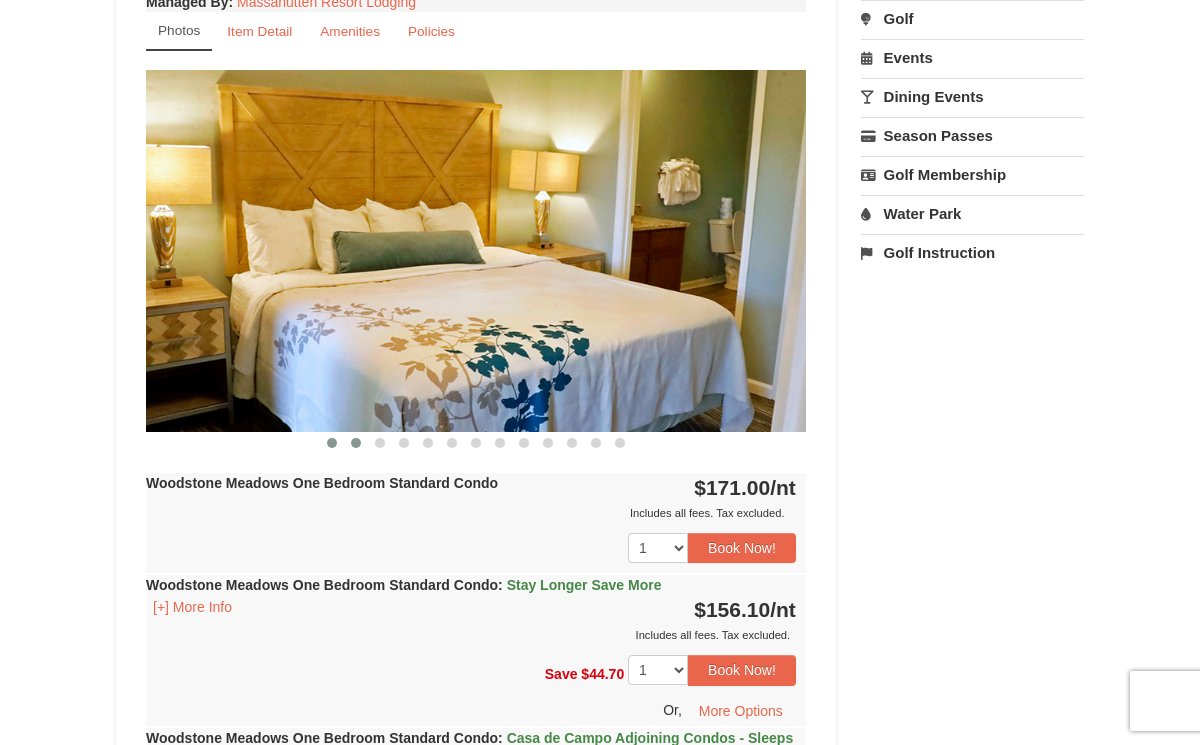 click at bounding box center [356, 443] 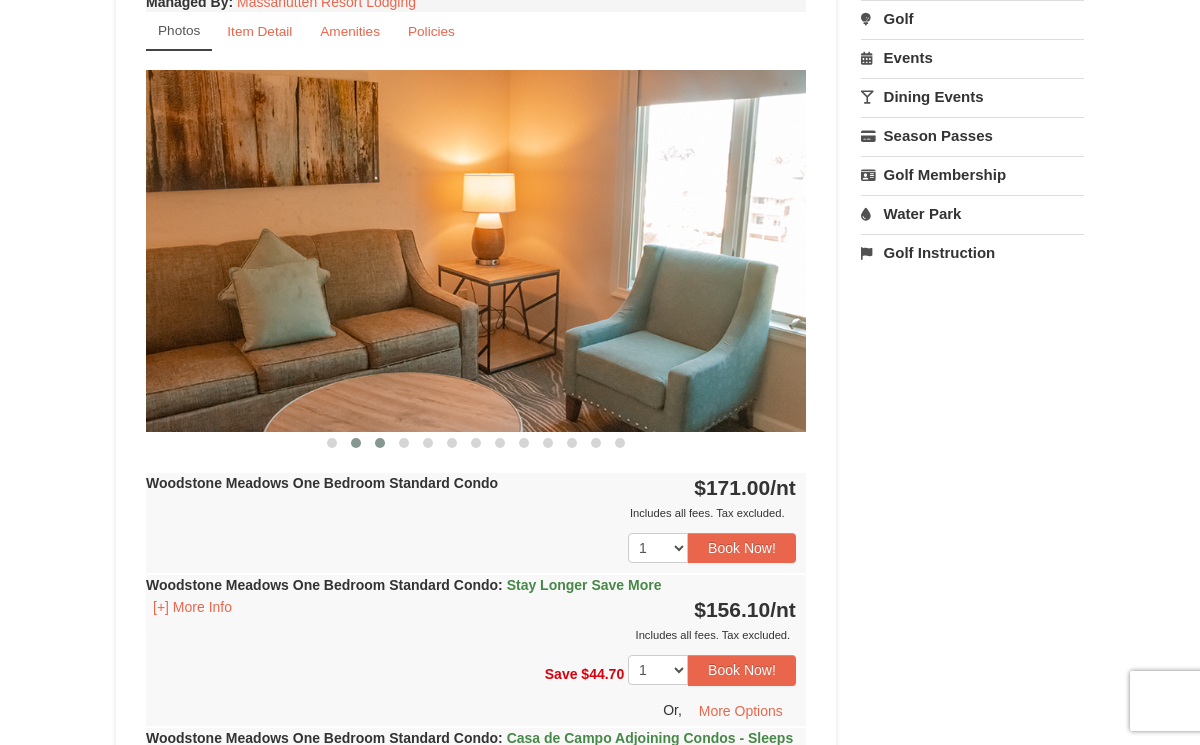 click at bounding box center [380, 443] 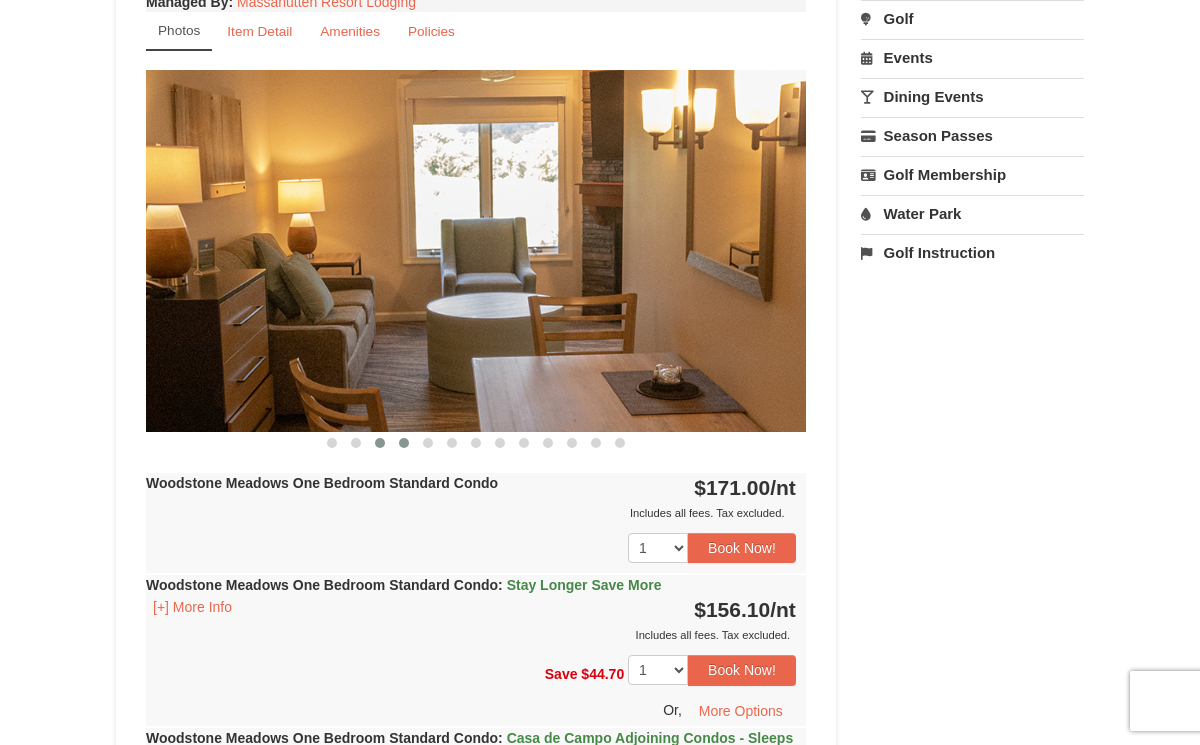 click at bounding box center [404, 443] 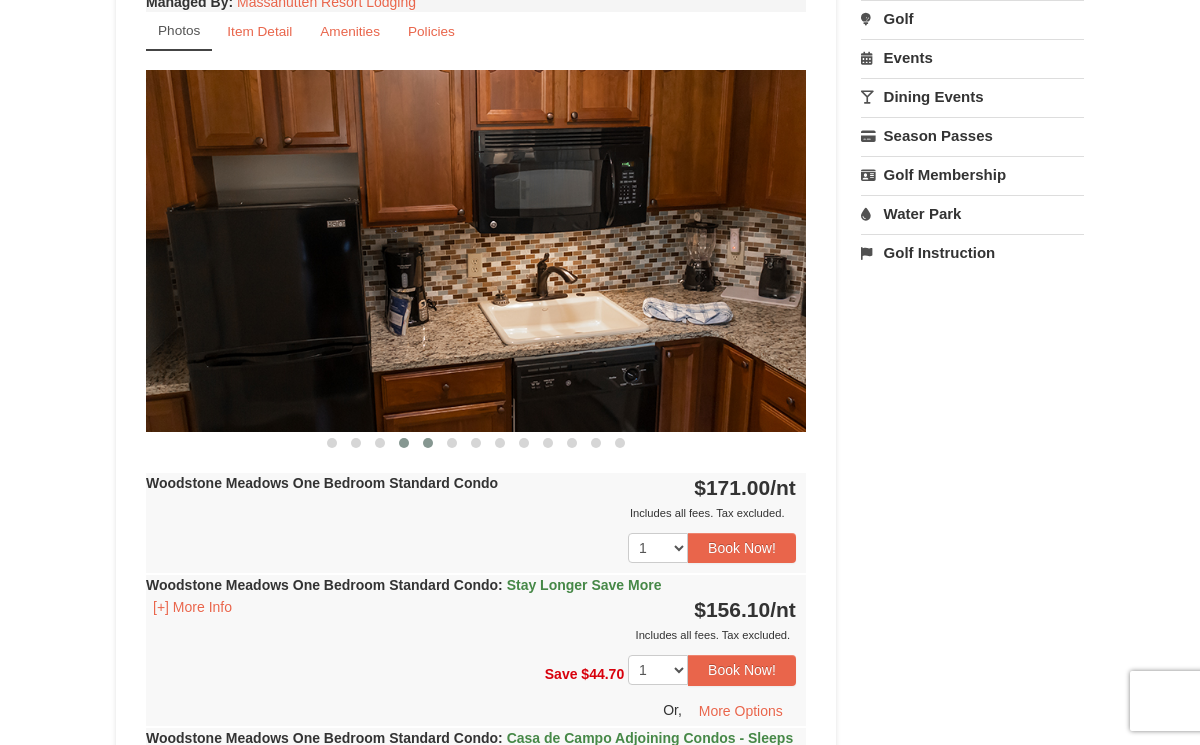 click at bounding box center [428, 443] 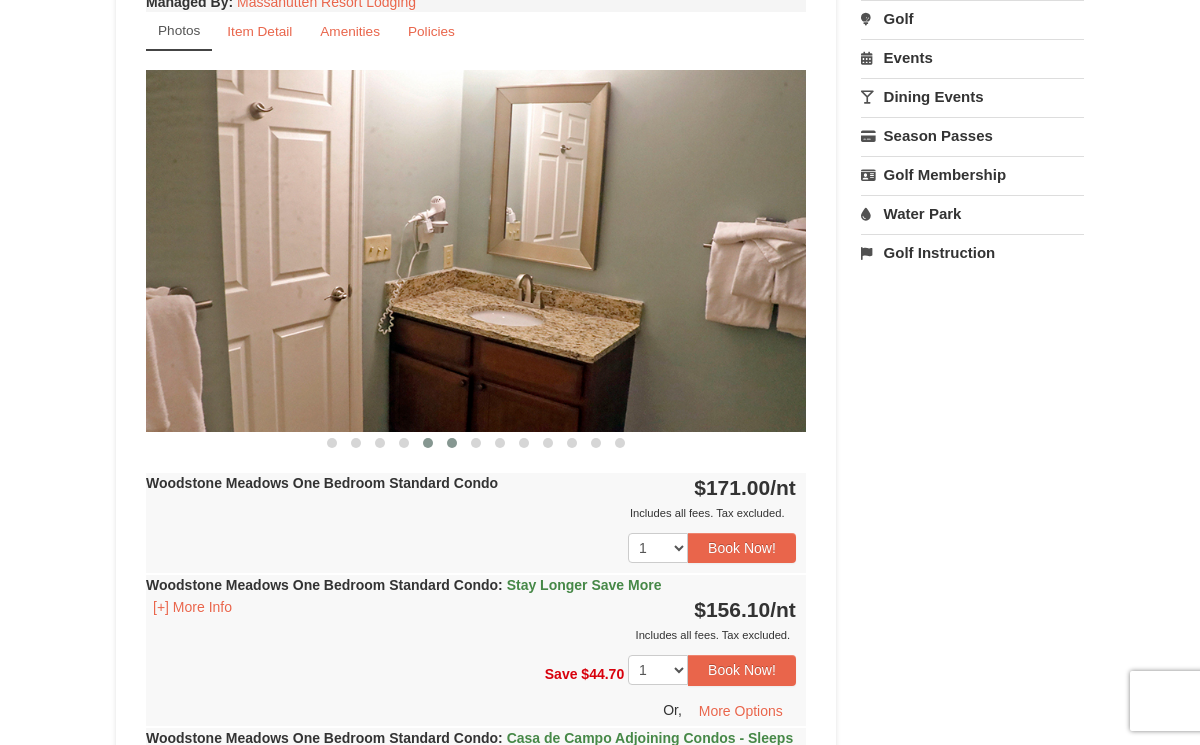 click at bounding box center (452, 443) 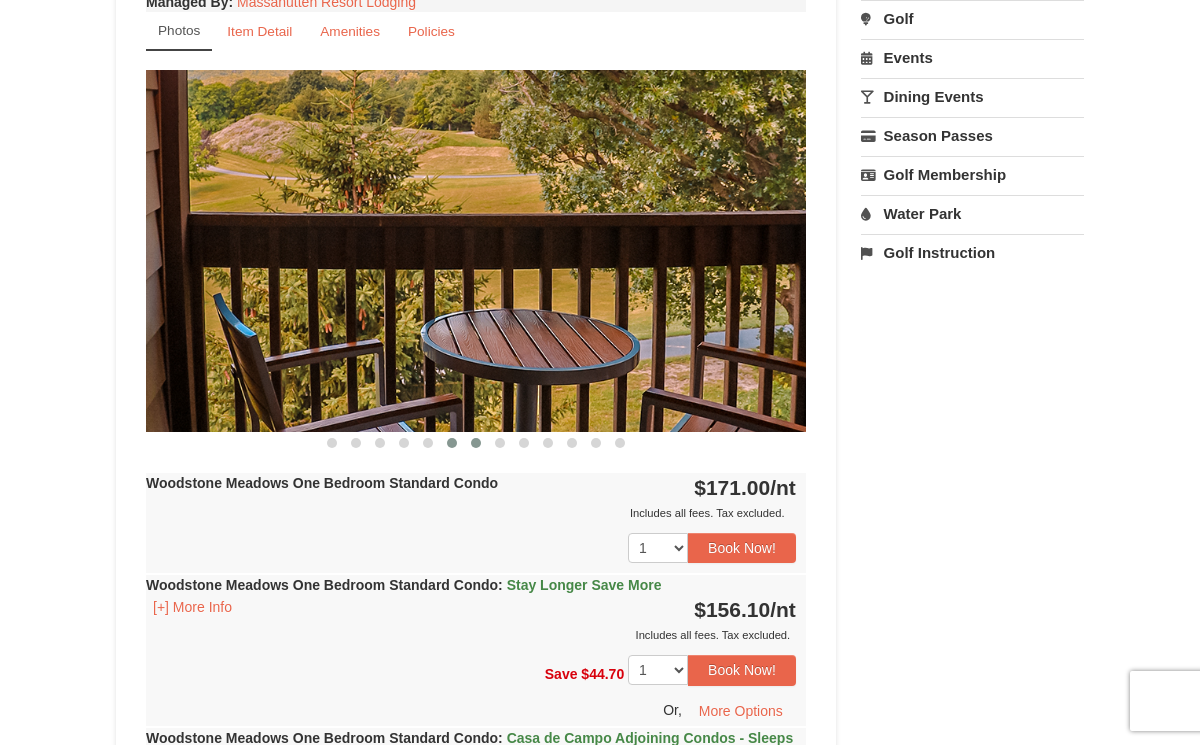 click at bounding box center (476, 443) 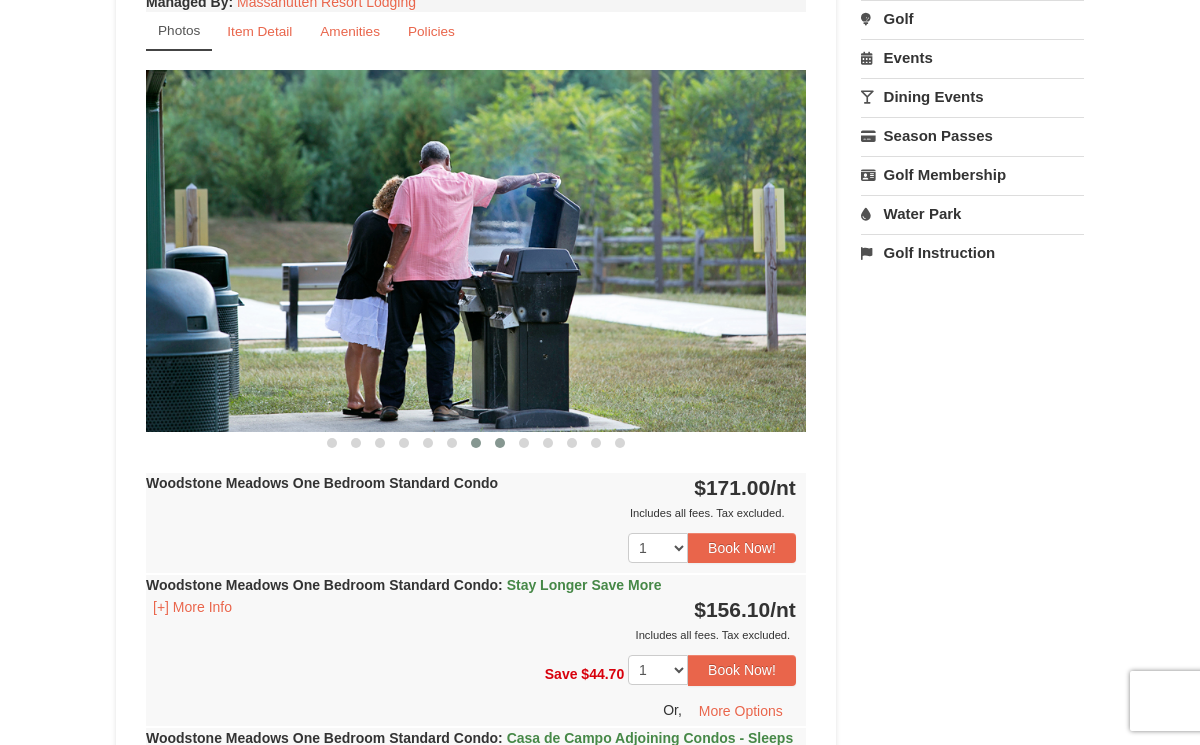 click at bounding box center [500, 443] 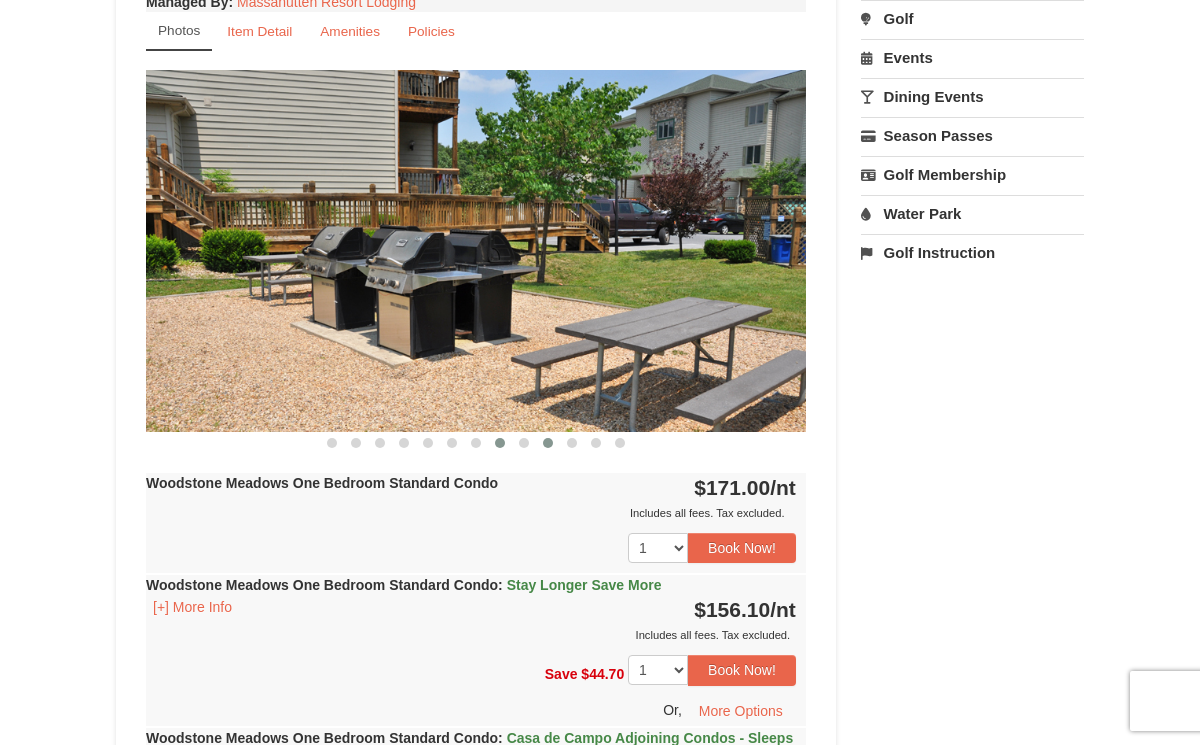 click at bounding box center (548, 443) 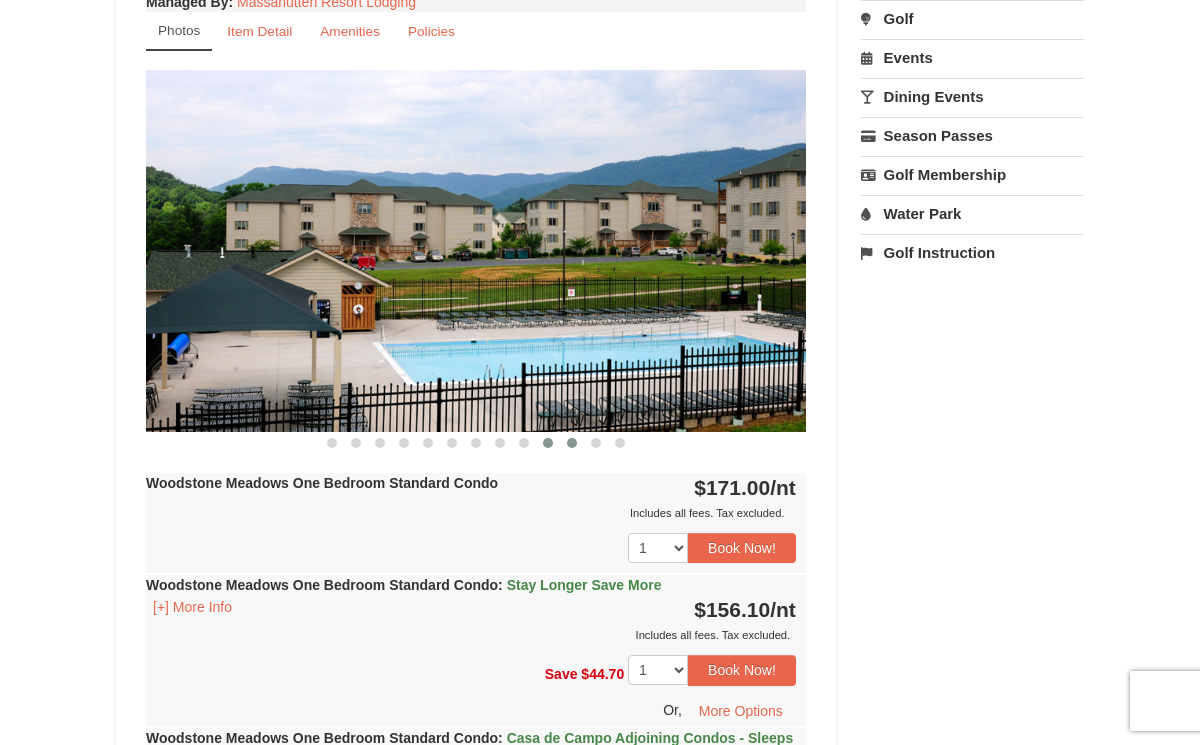 click at bounding box center [572, 443] 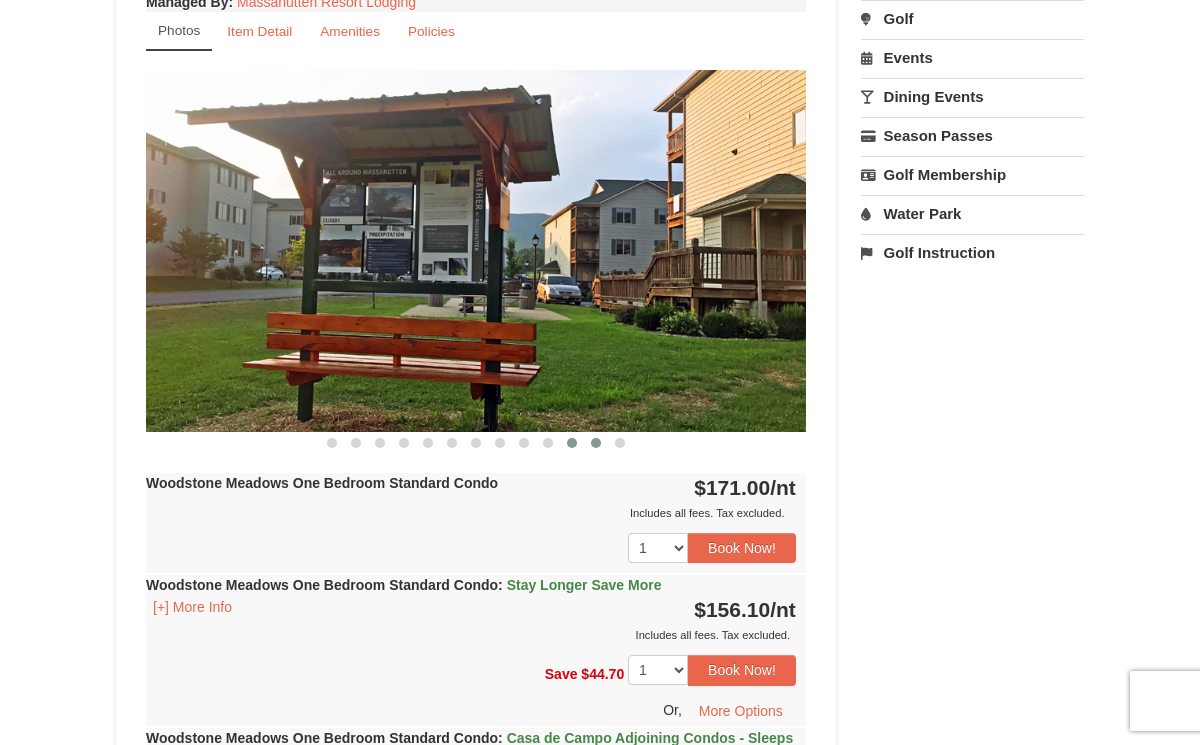click at bounding box center (596, 443) 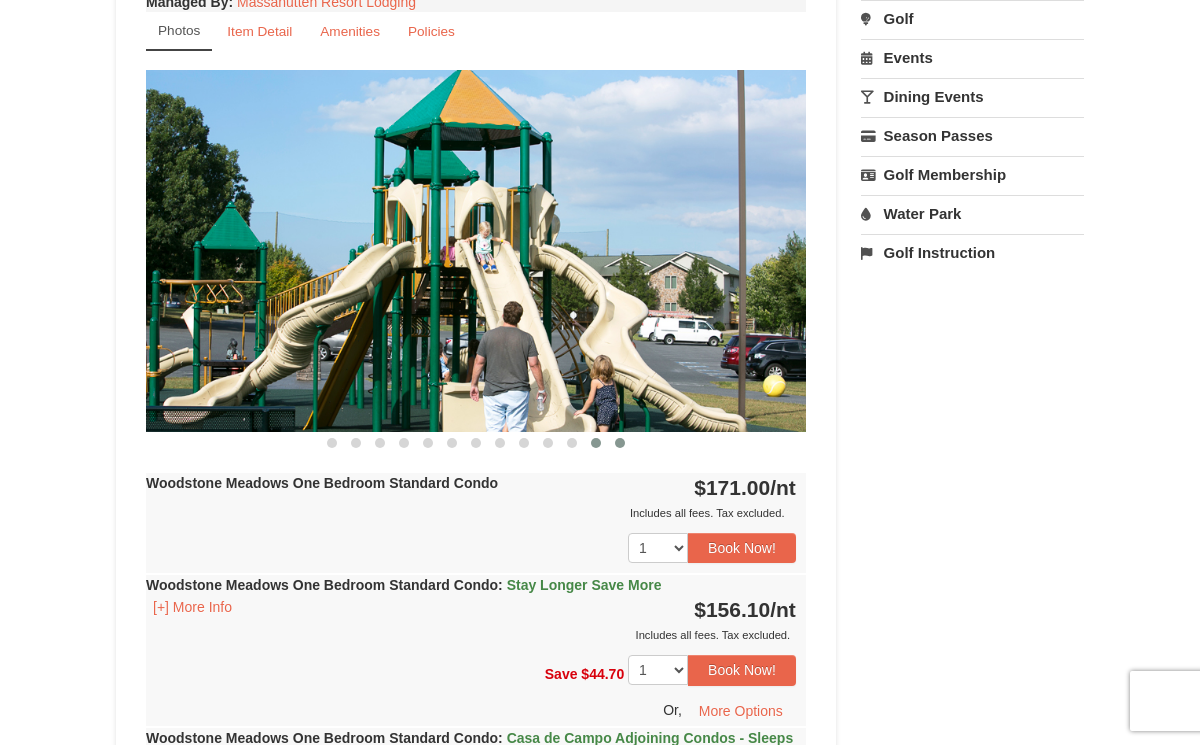 click at bounding box center (620, 443) 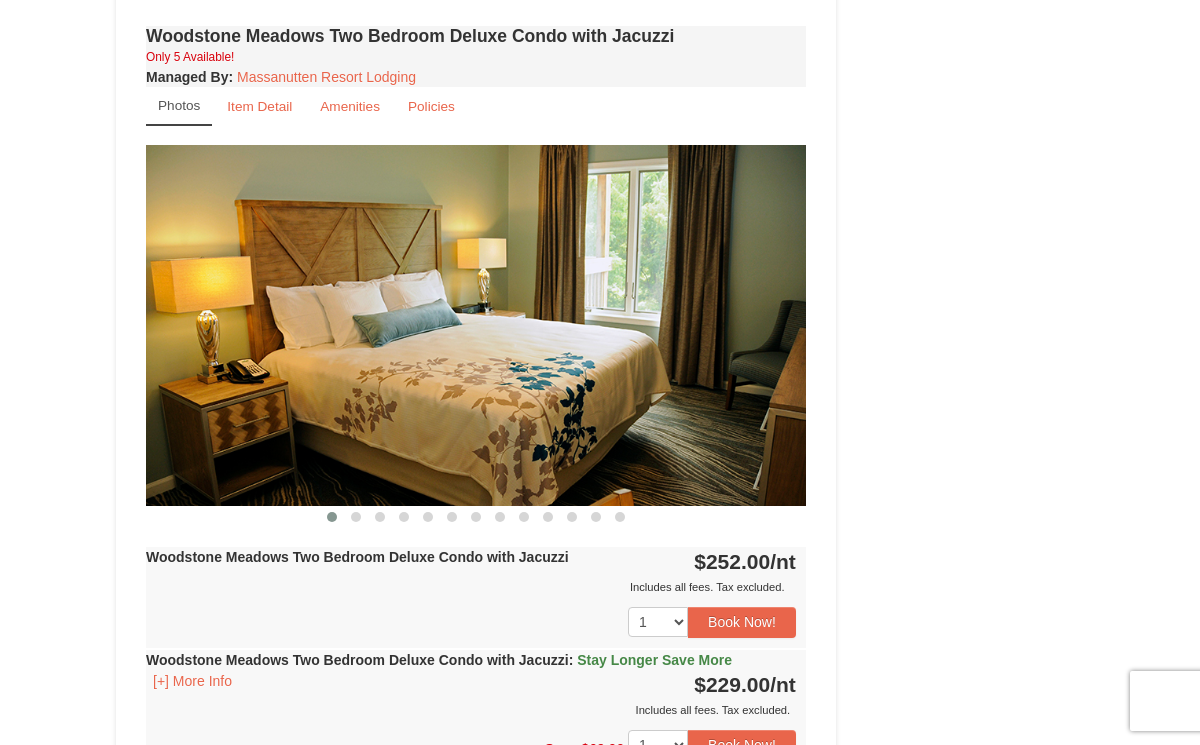 scroll, scrollTop: 2579, scrollLeft: 0, axis: vertical 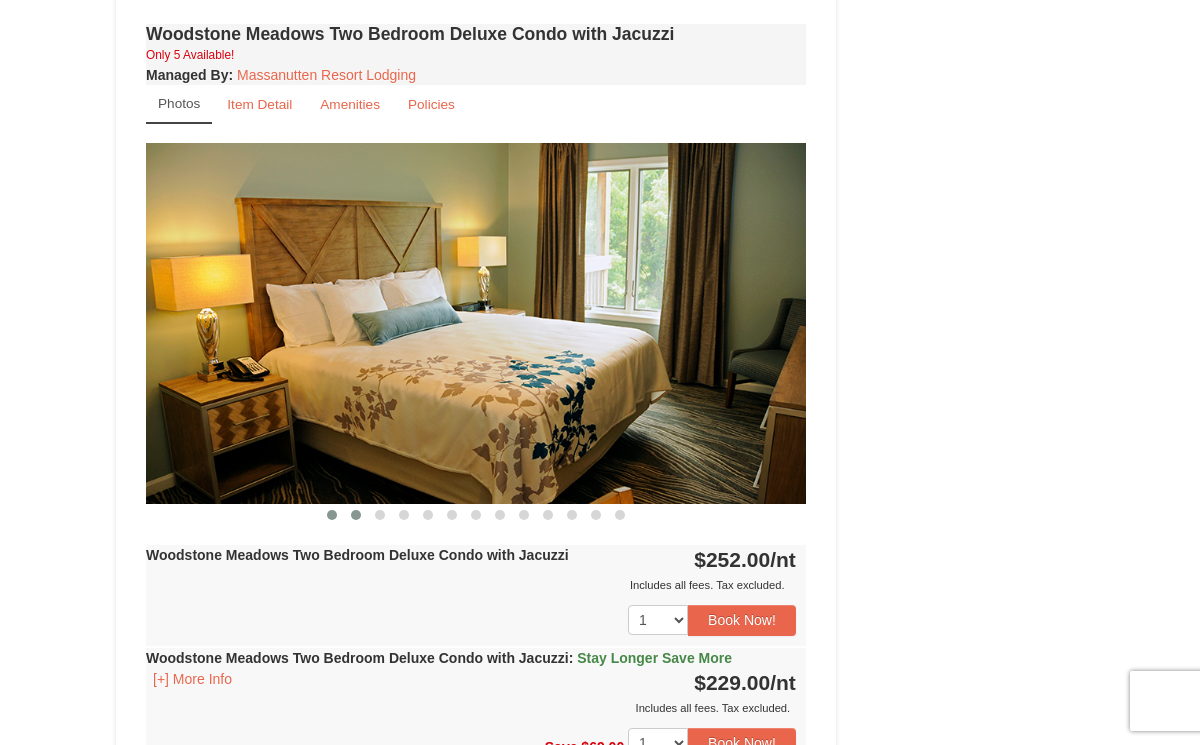 click at bounding box center [356, 515] 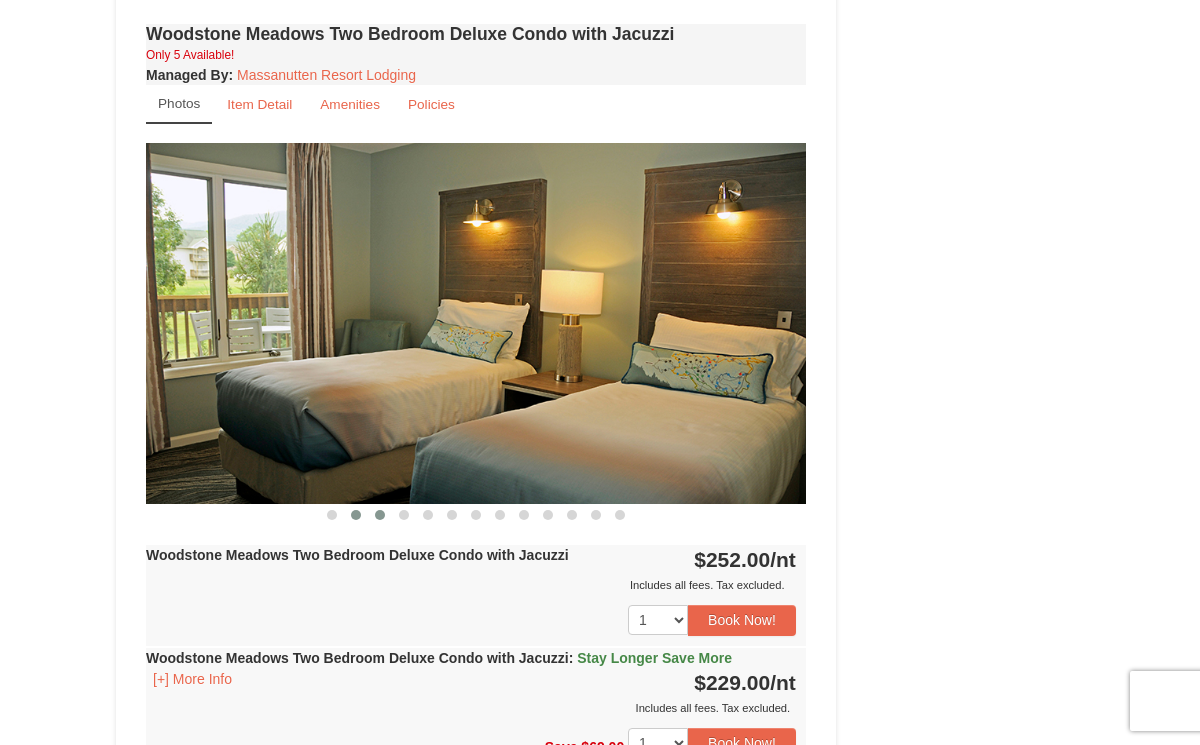 click at bounding box center [380, 515] 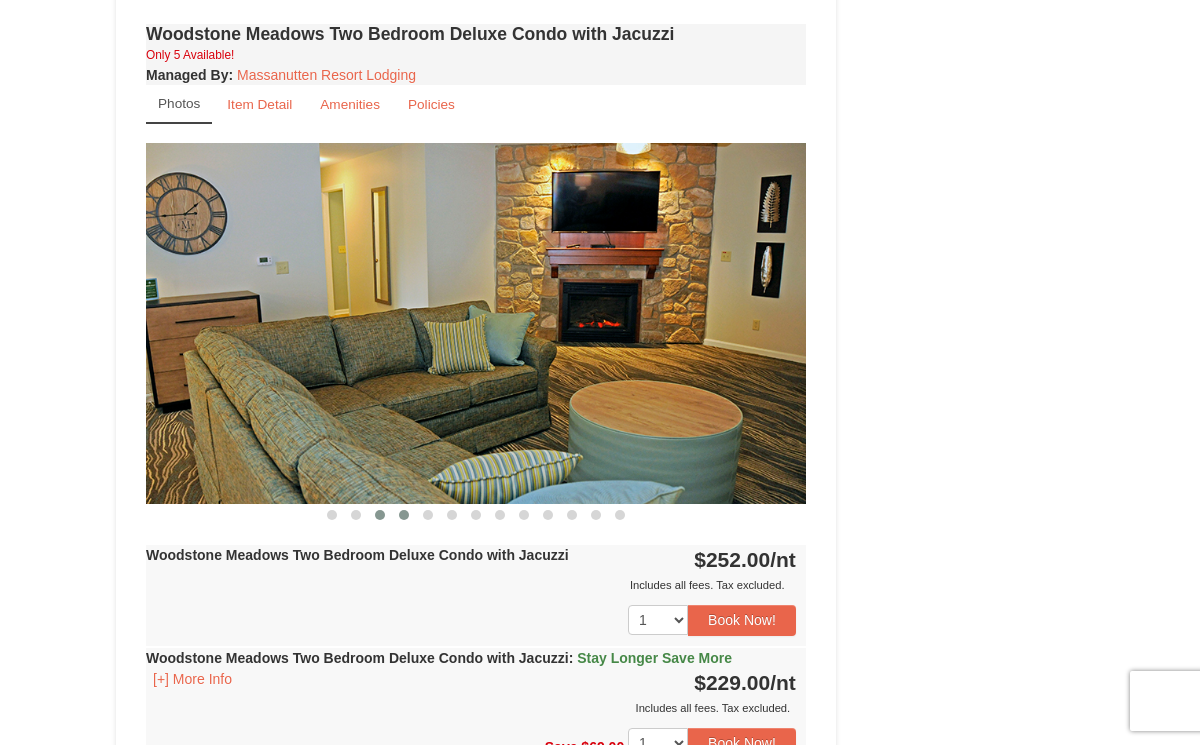 click at bounding box center [404, 515] 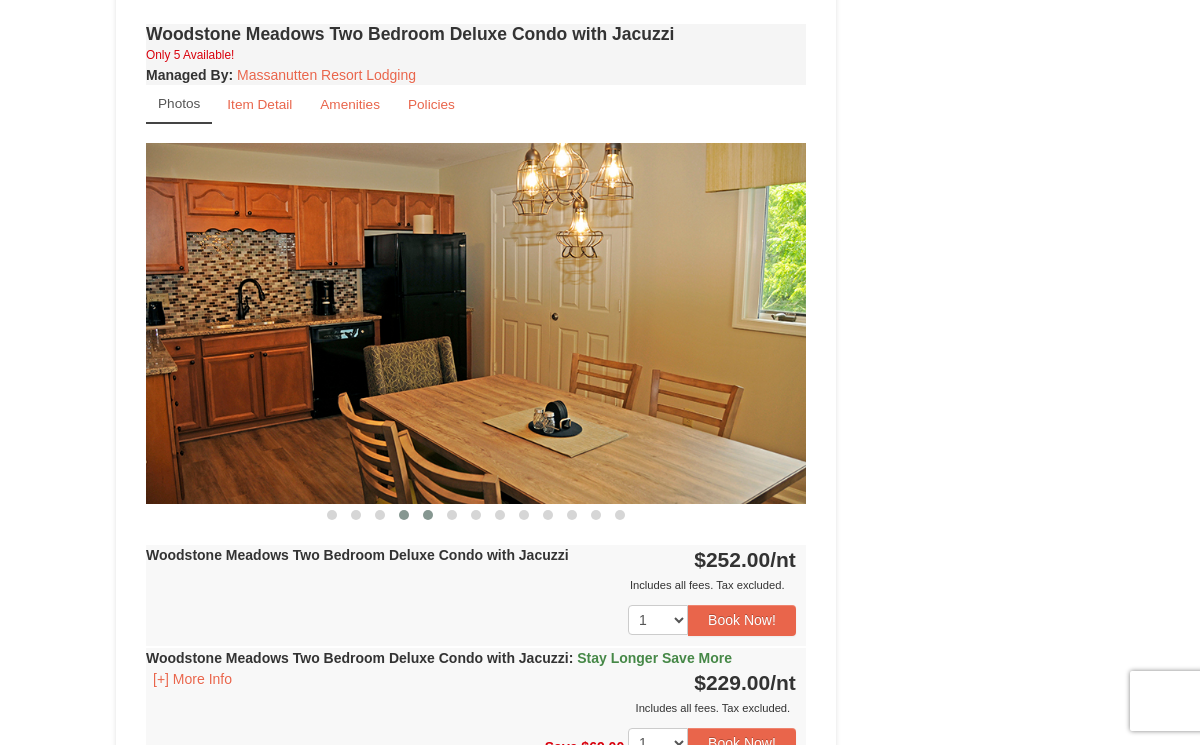 click at bounding box center (428, 515) 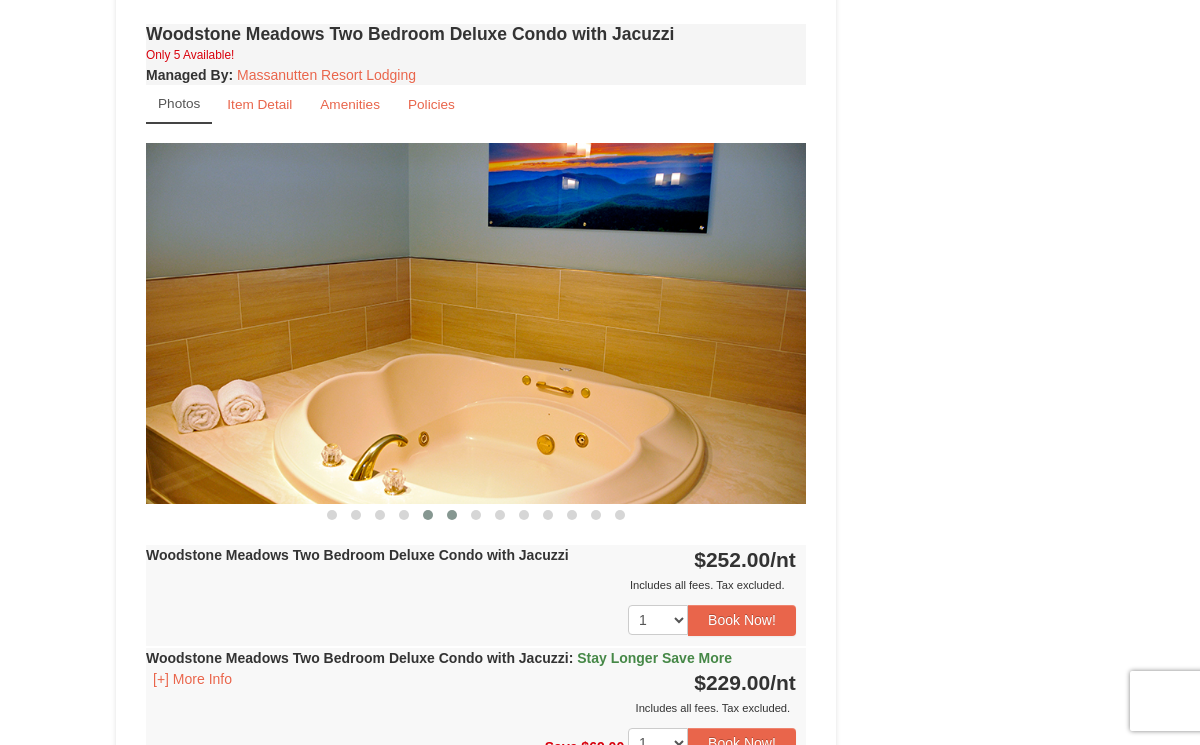 click at bounding box center (452, 515) 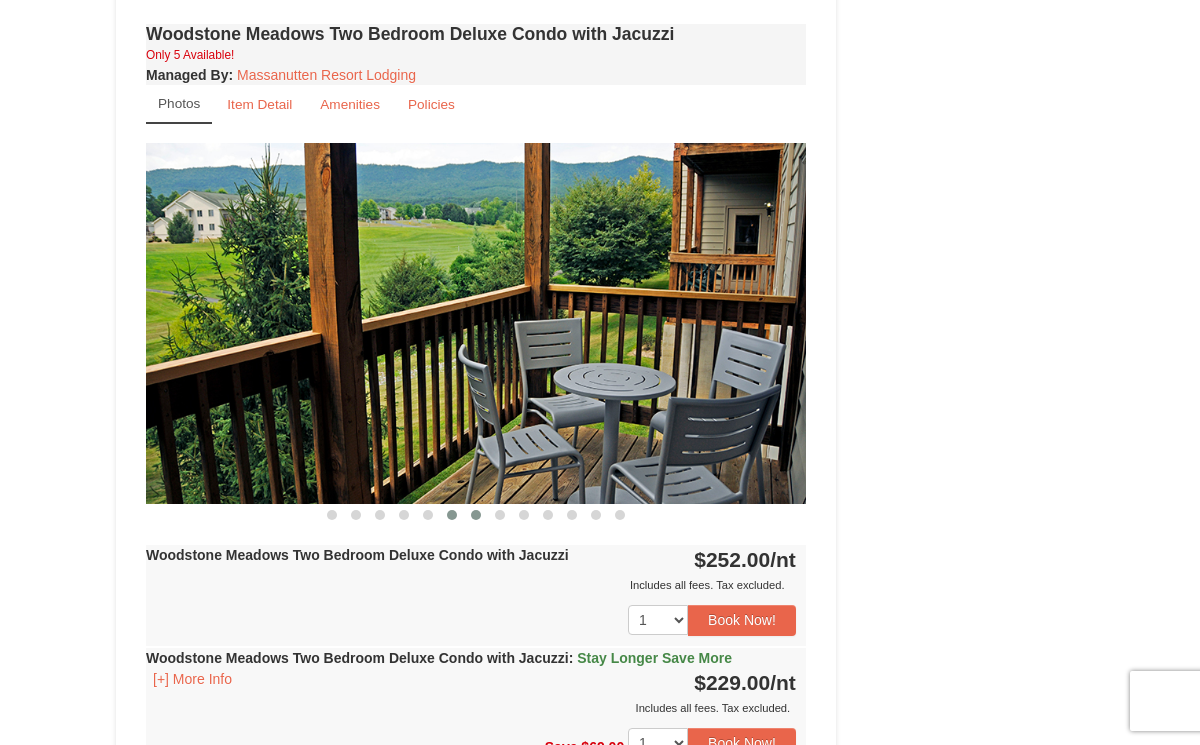 click at bounding box center (476, 515) 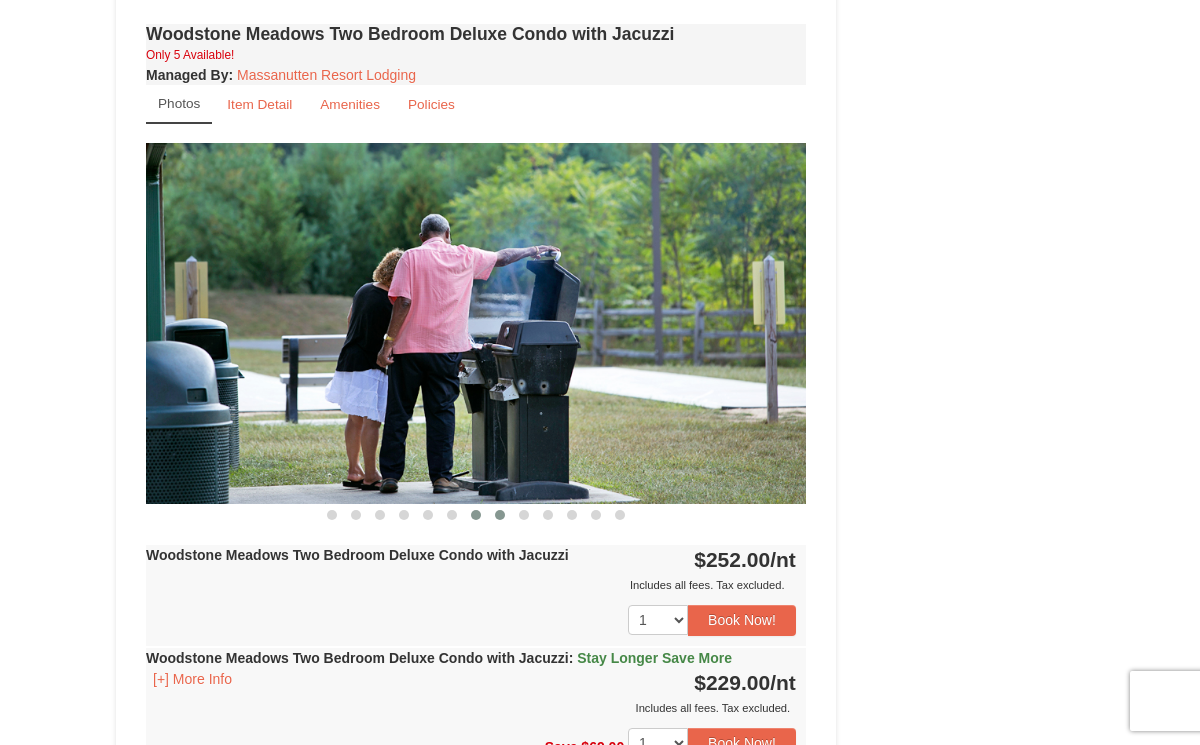 click at bounding box center (500, 515) 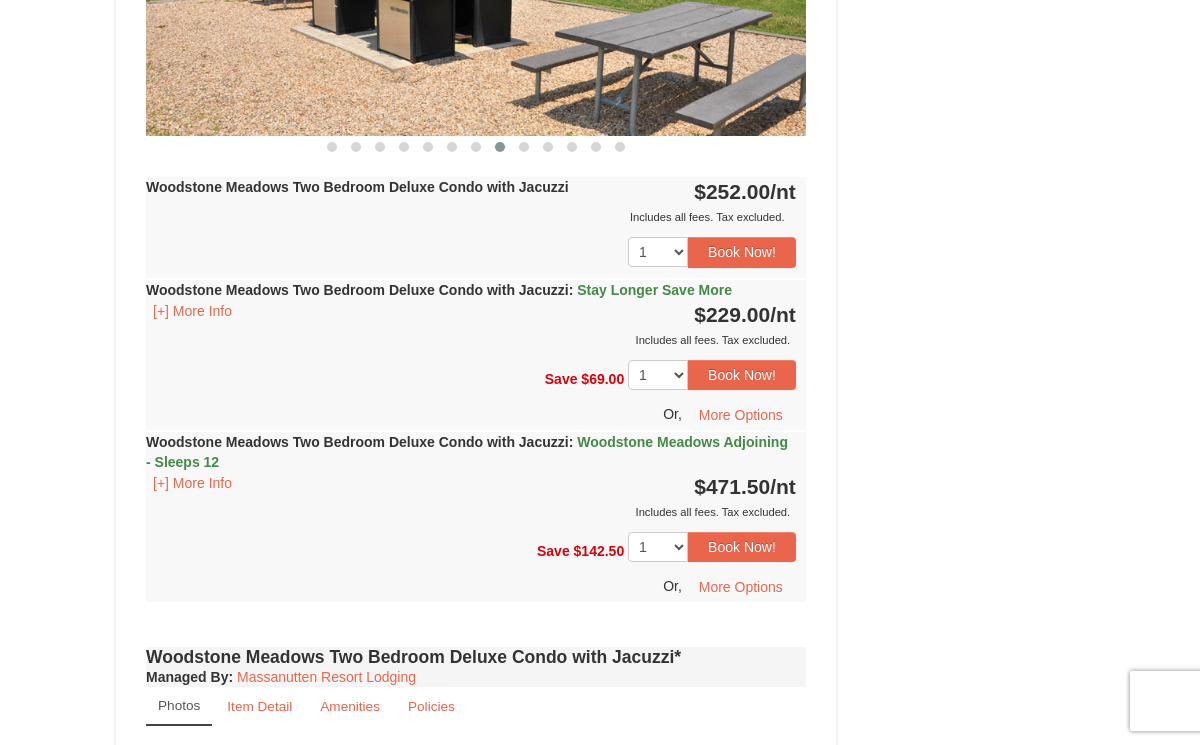 scroll, scrollTop: 2948, scrollLeft: 0, axis: vertical 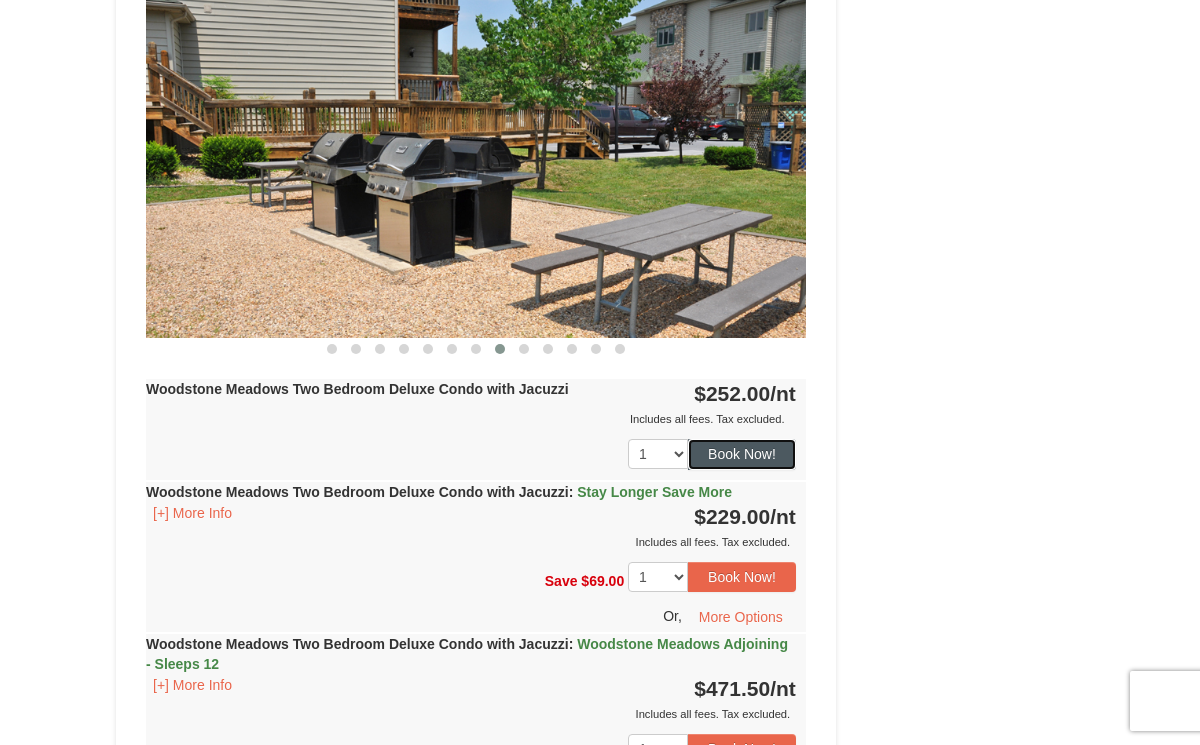 click on "Book Now!" at bounding box center (742, 454) 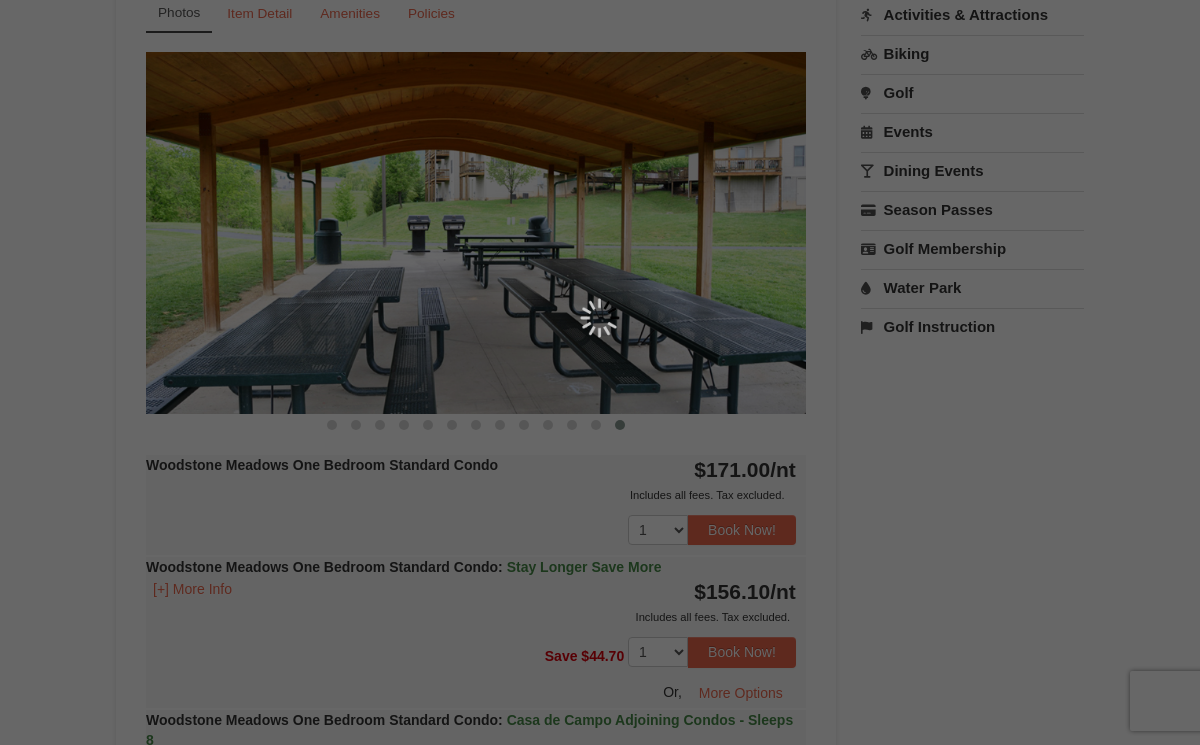 scroll, scrollTop: 195, scrollLeft: 0, axis: vertical 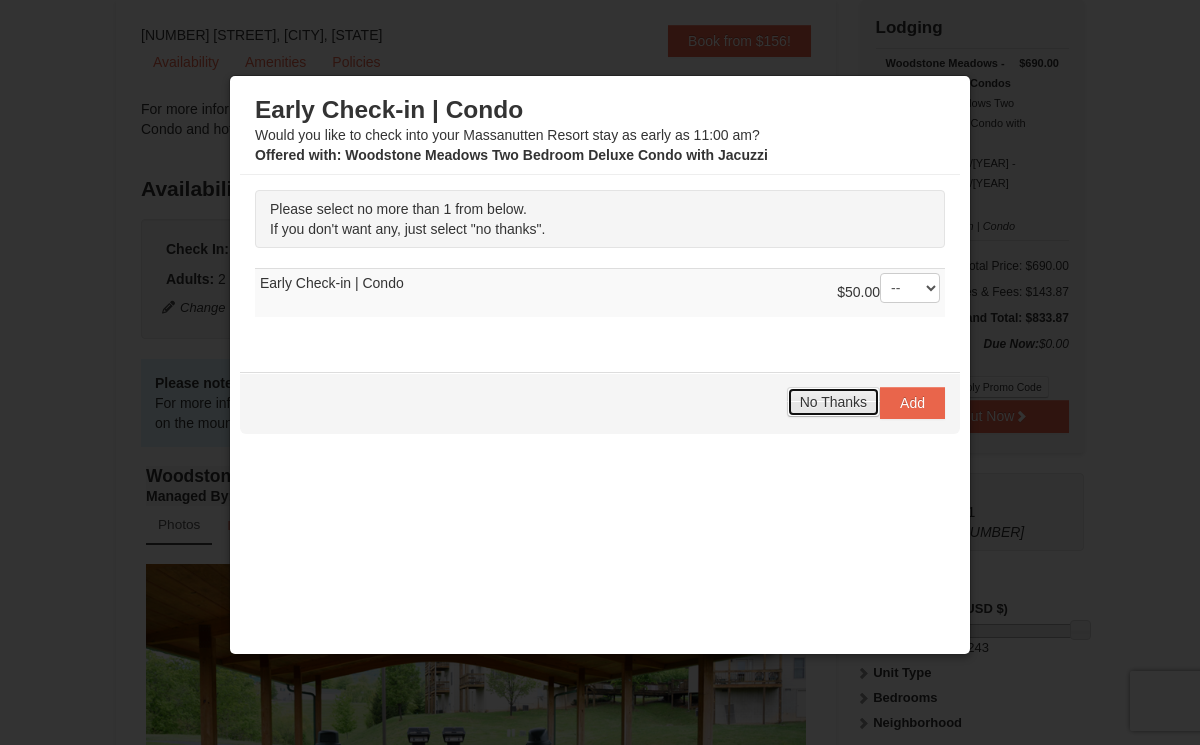 click on "No Thanks" at bounding box center [833, 402] 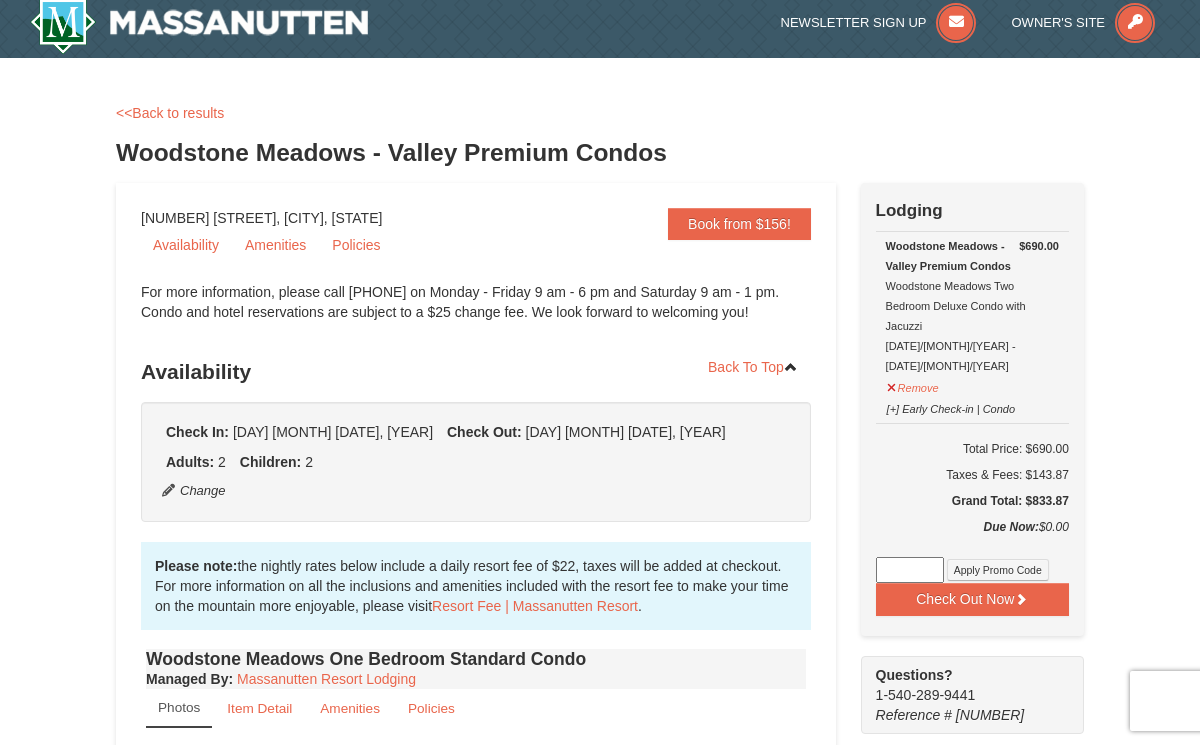 scroll, scrollTop: 0, scrollLeft: 0, axis: both 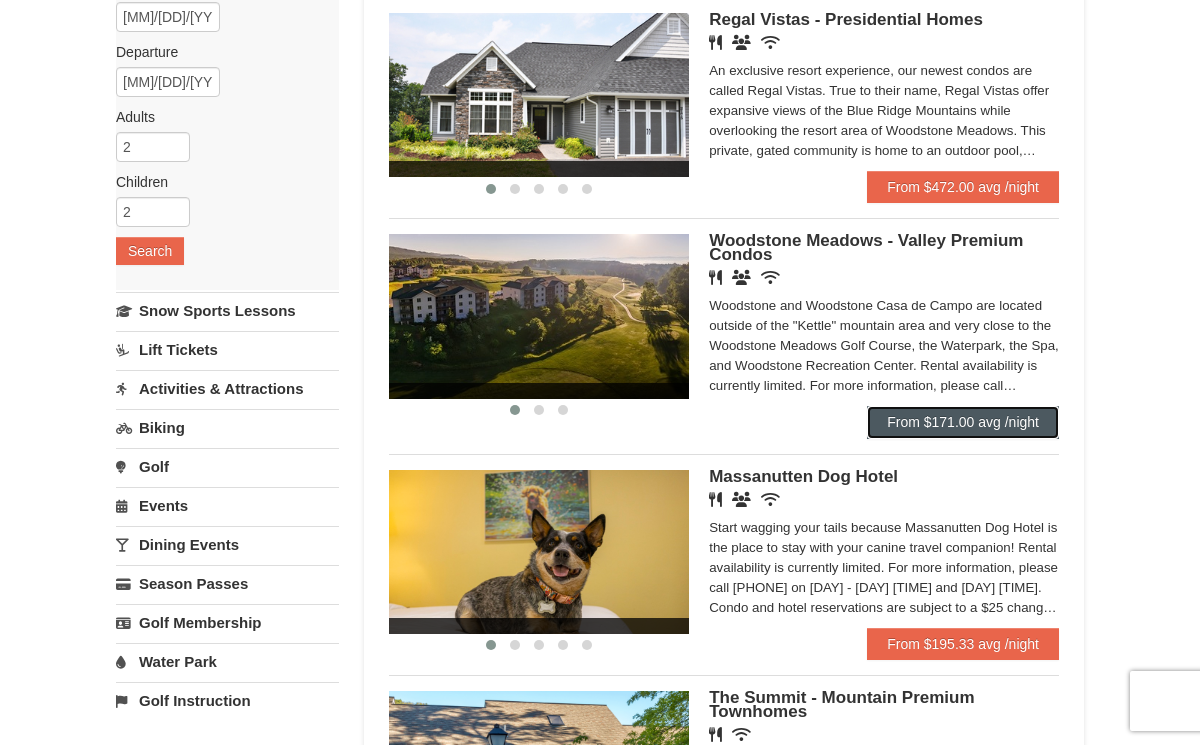 click on "From $171.00 avg /night" at bounding box center (963, 422) 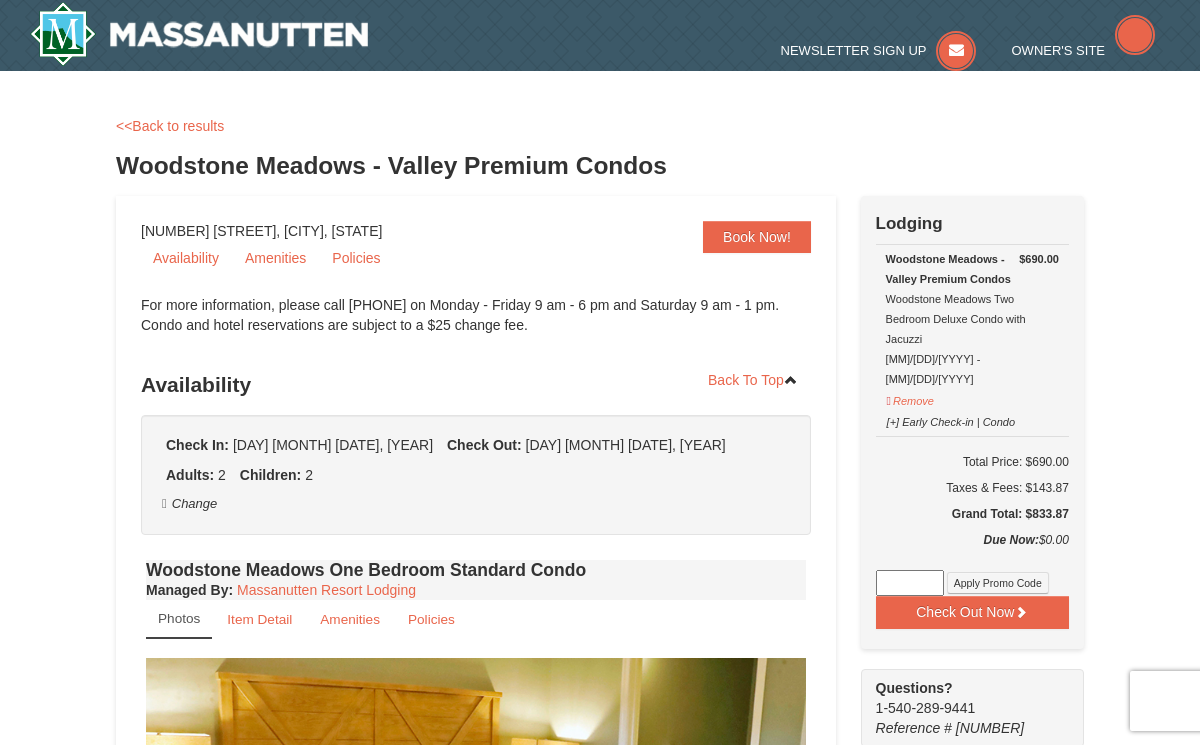scroll, scrollTop: 0, scrollLeft: 0, axis: both 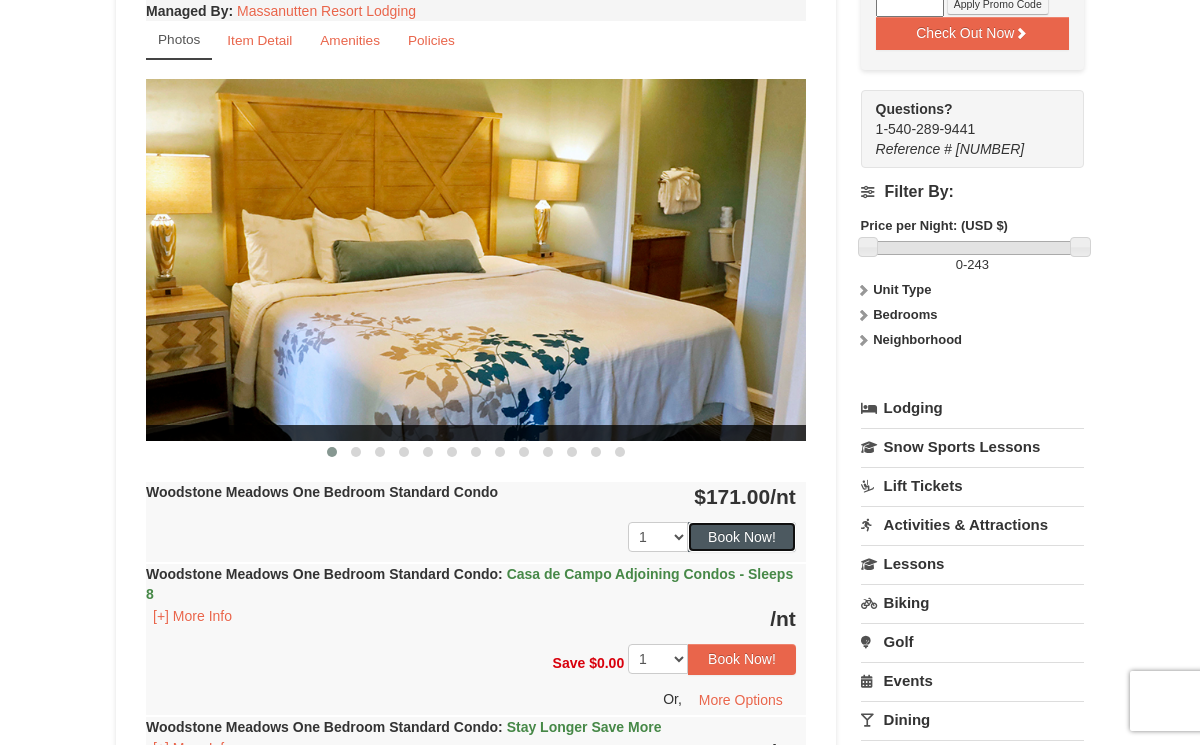 click on "Book Now!" at bounding box center (742, 537) 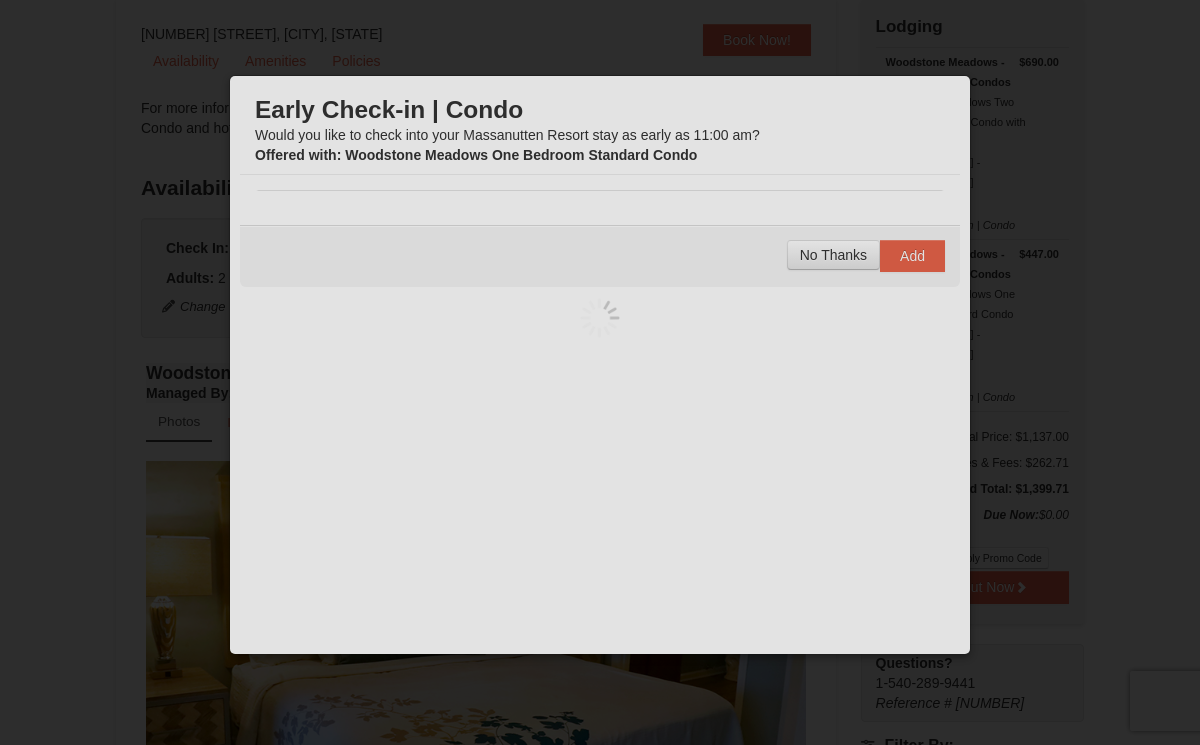 scroll, scrollTop: 195, scrollLeft: 0, axis: vertical 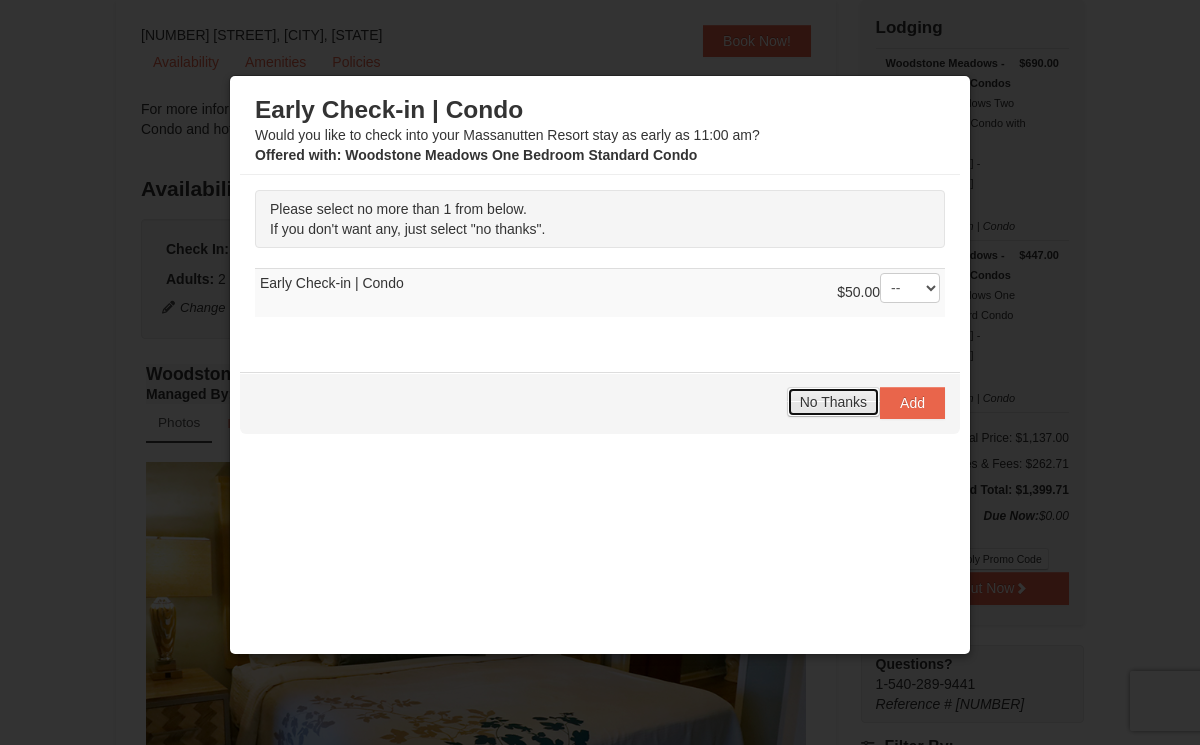 click on "No Thanks" at bounding box center (833, 402) 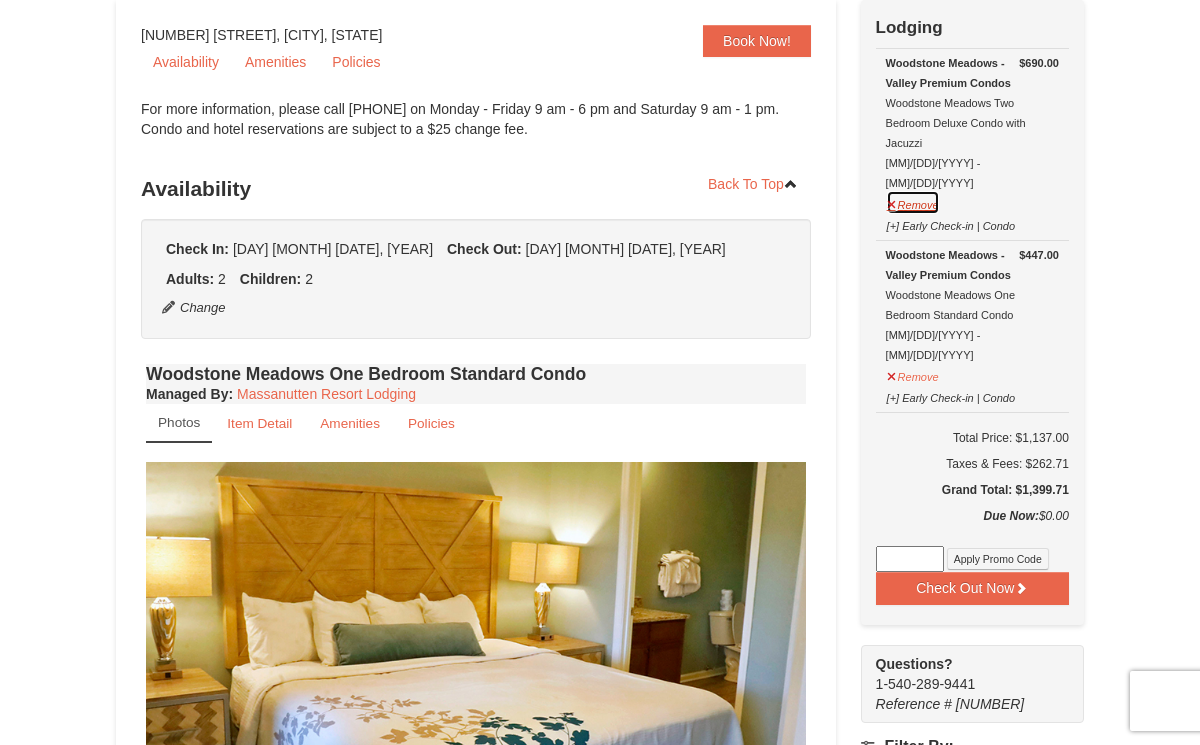 click on "Remove" at bounding box center (913, 202) 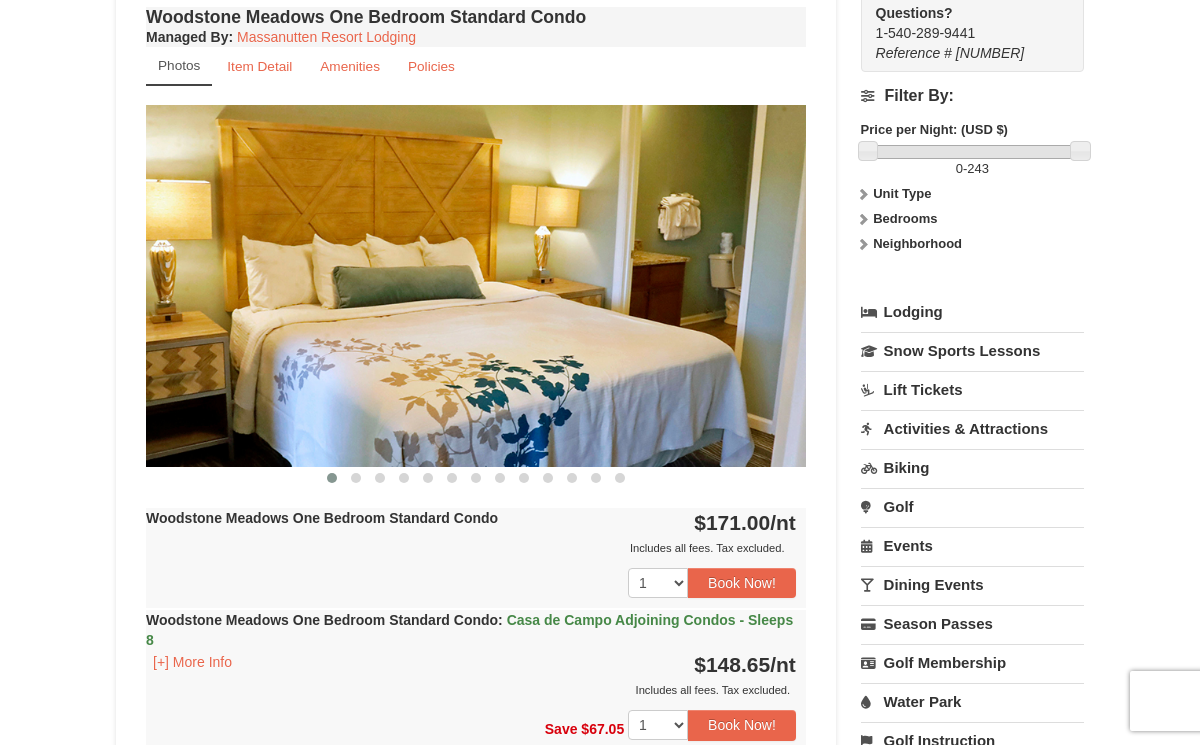 scroll, scrollTop: 652, scrollLeft: 0, axis: vertical 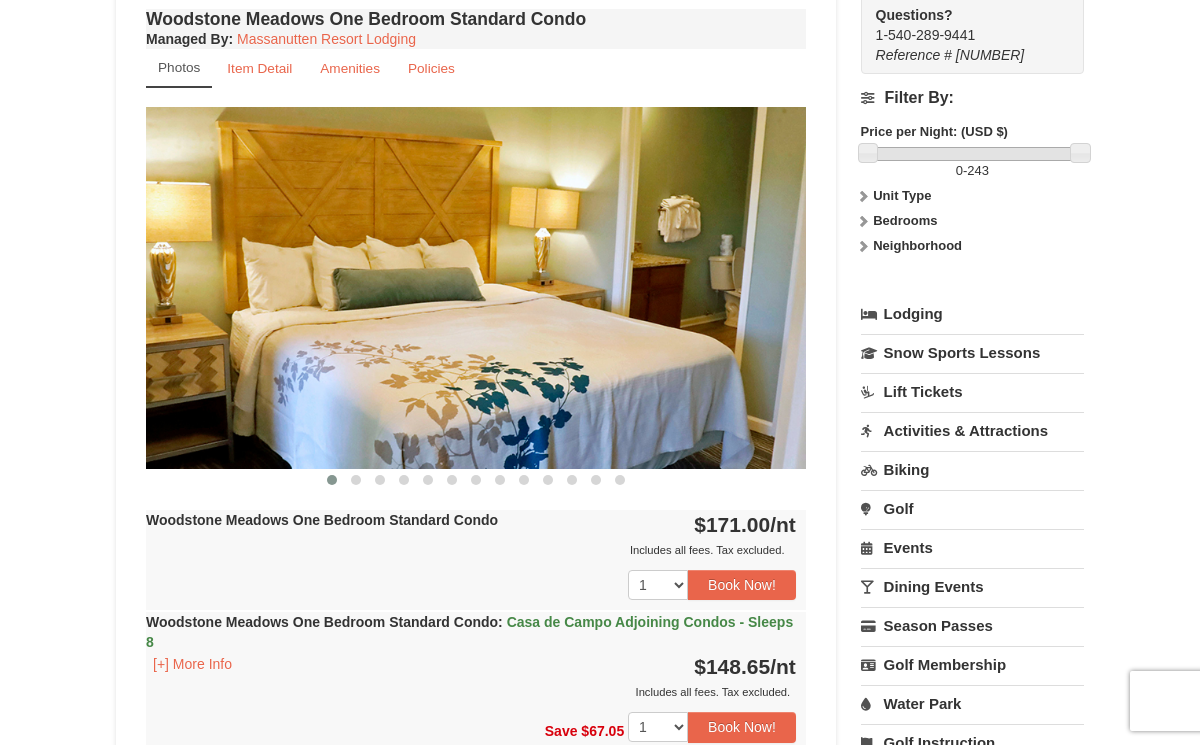 click on "Golf" at bounding box center [972, 508] 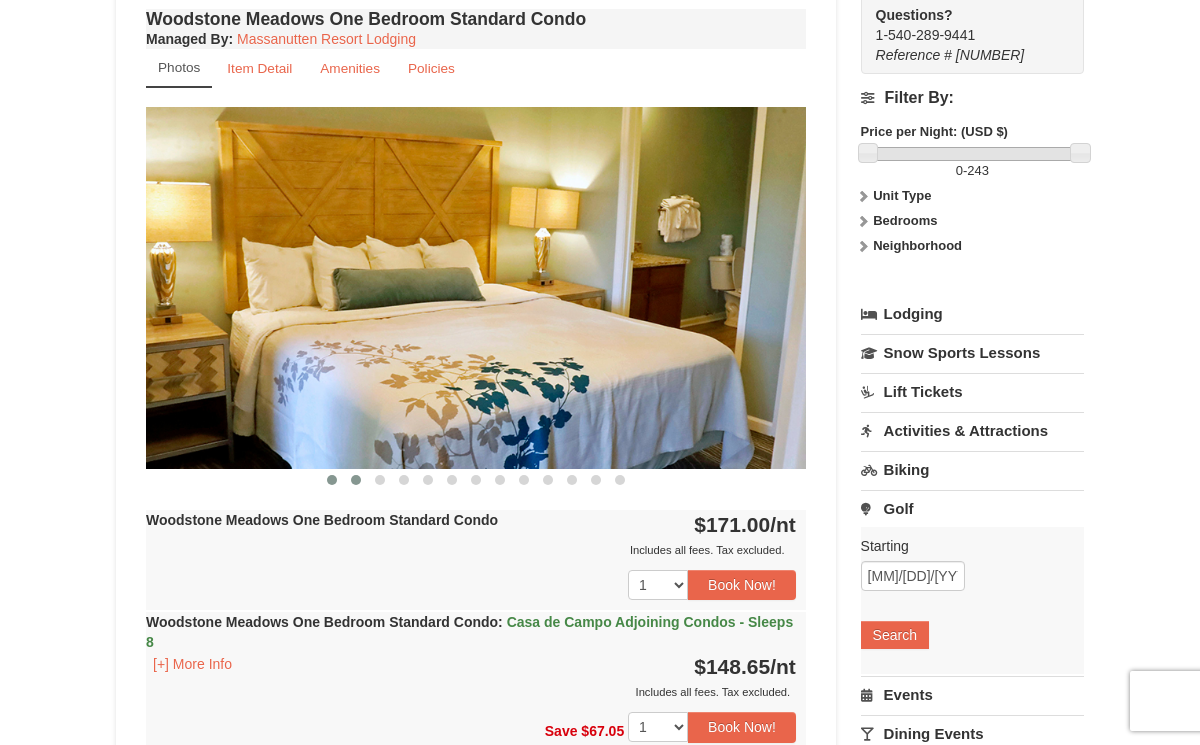 click at bounding box center (356, 480) 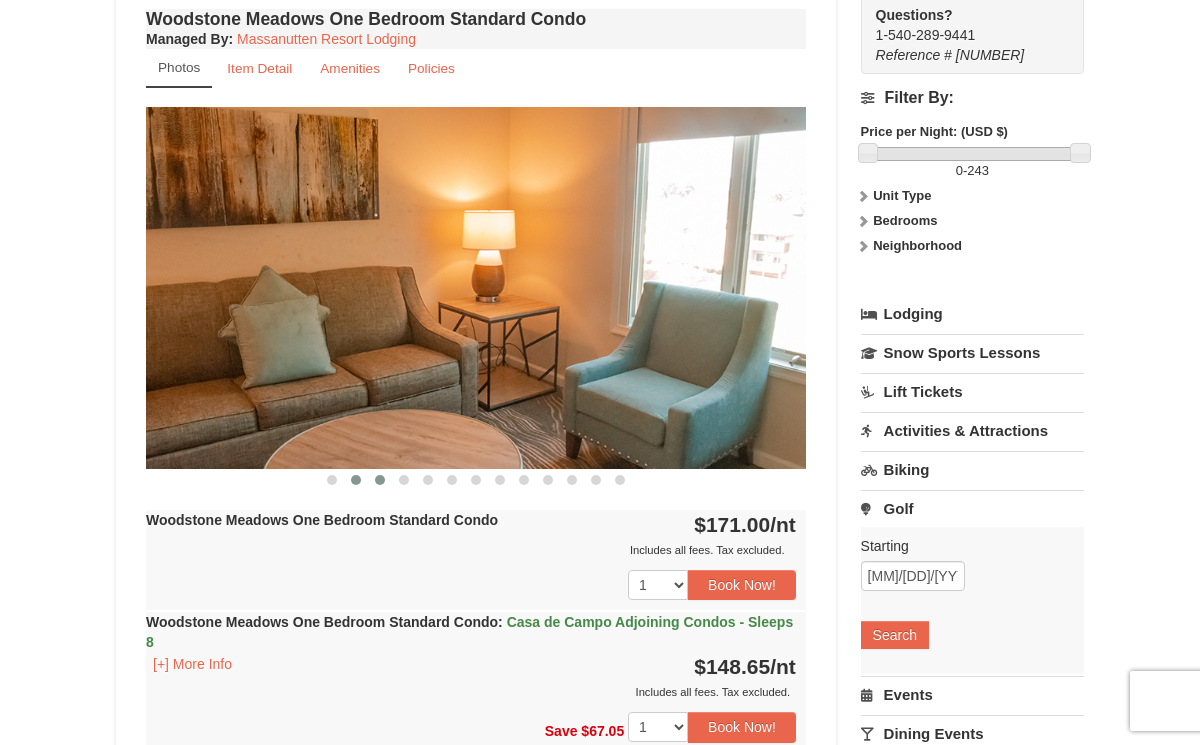 click at bounding box center [380, 480] 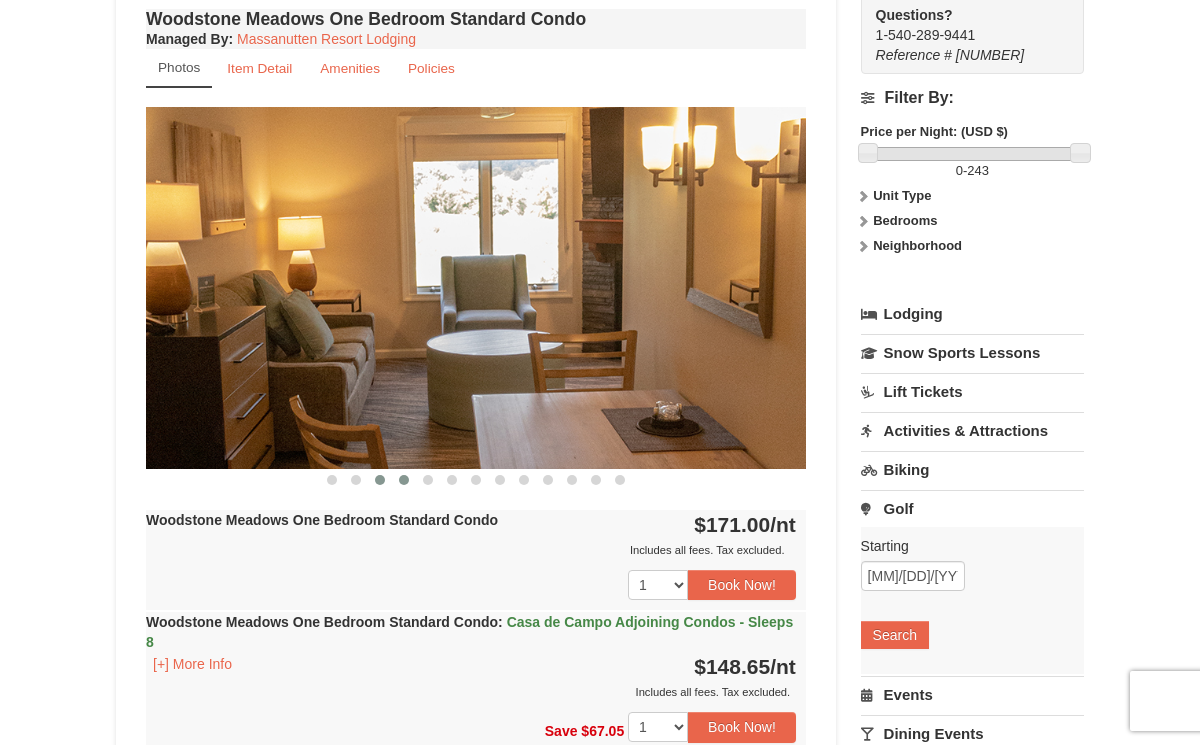 click at bounding box center [404, 480] 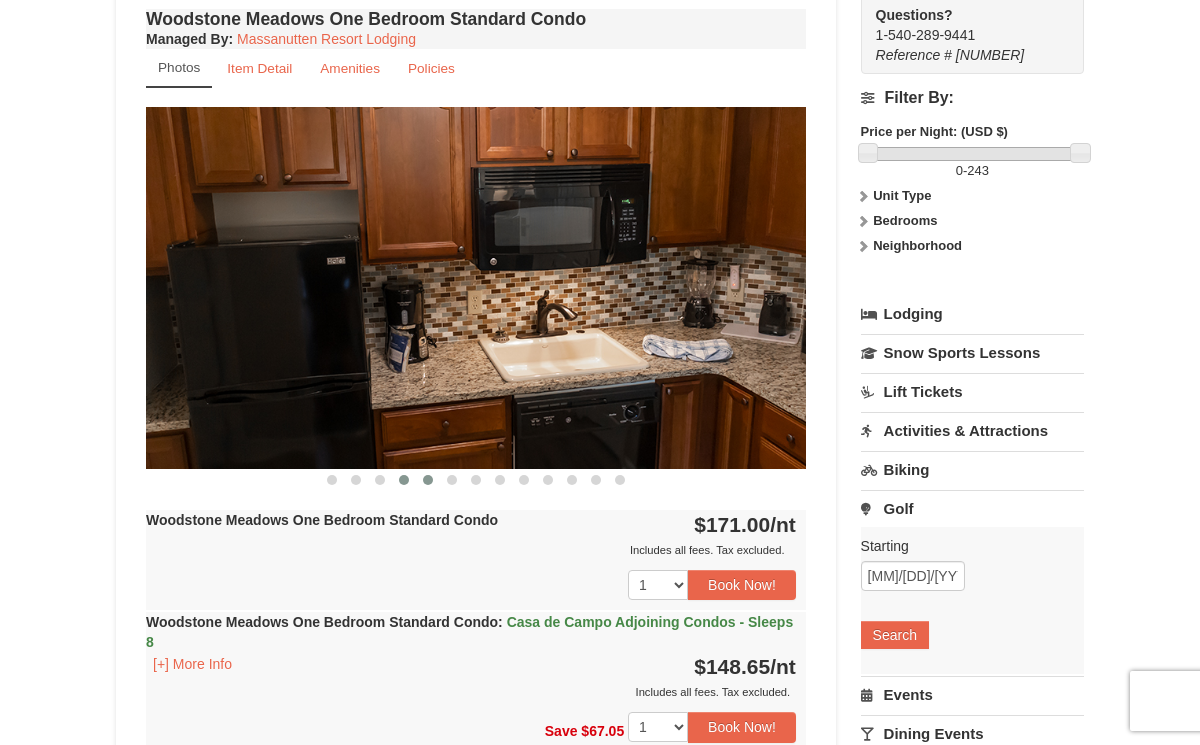 click at bounding box center (428, 480) 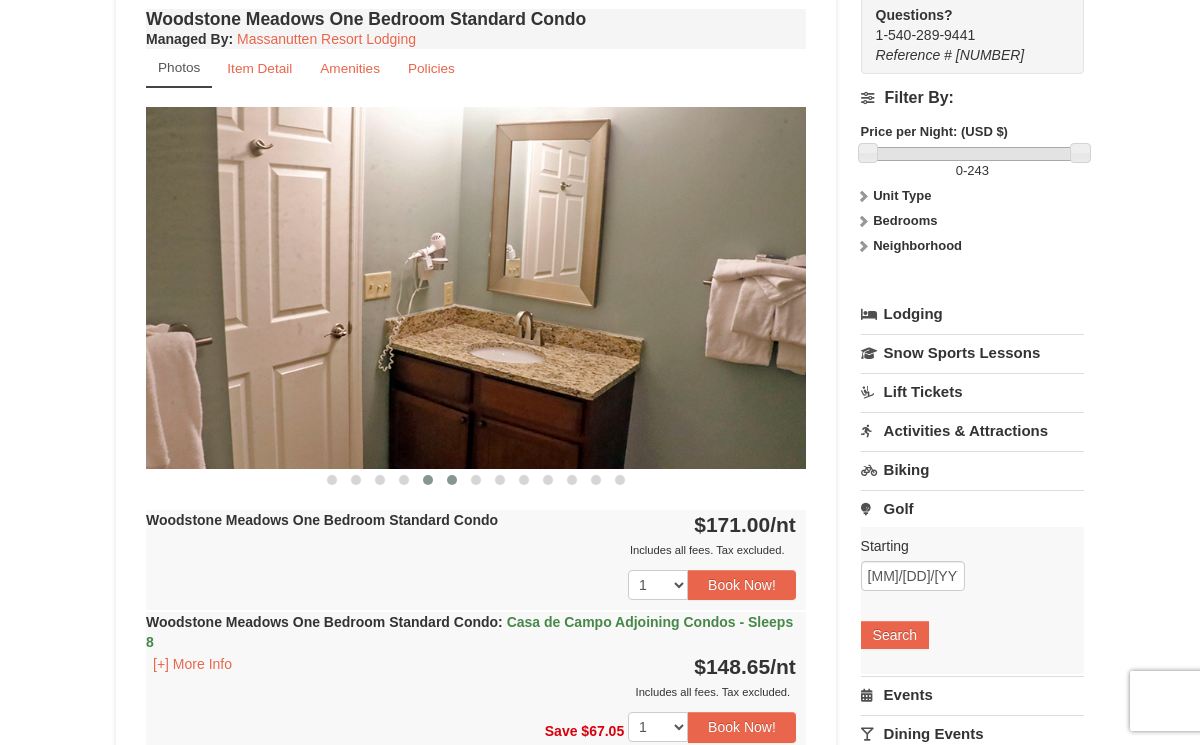 click at bounding box center (452, 480) 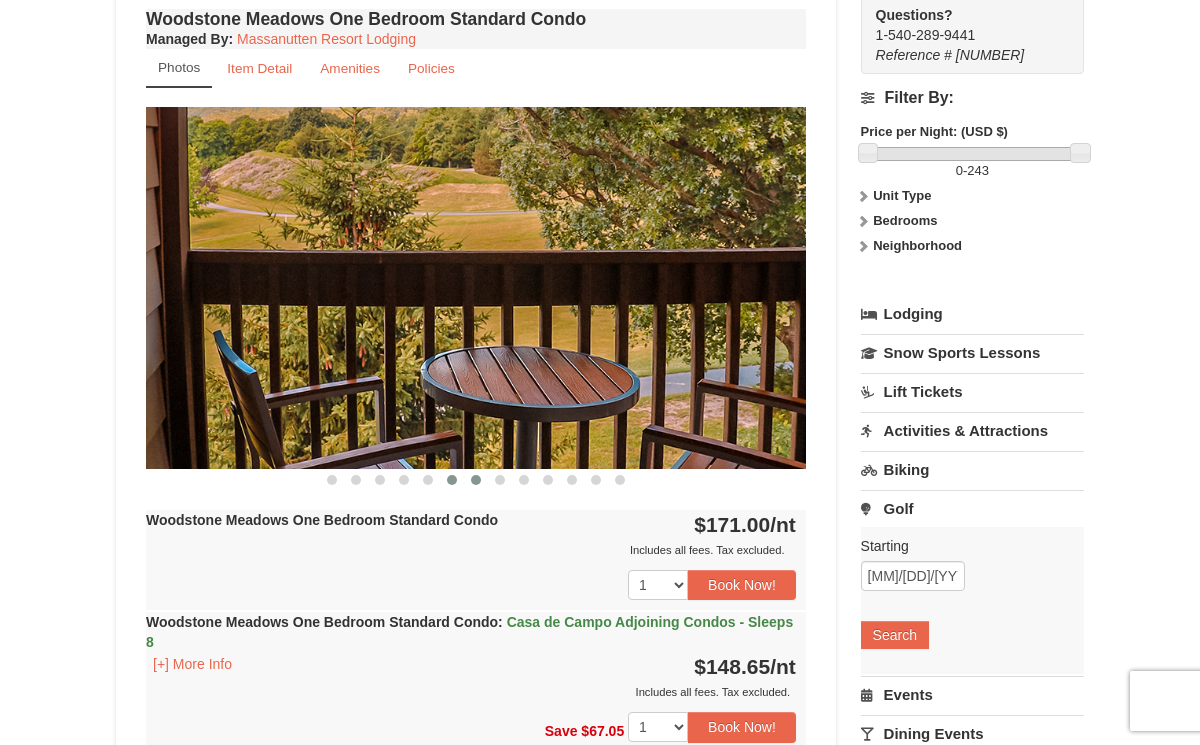 click at bounding box center (476, 480) 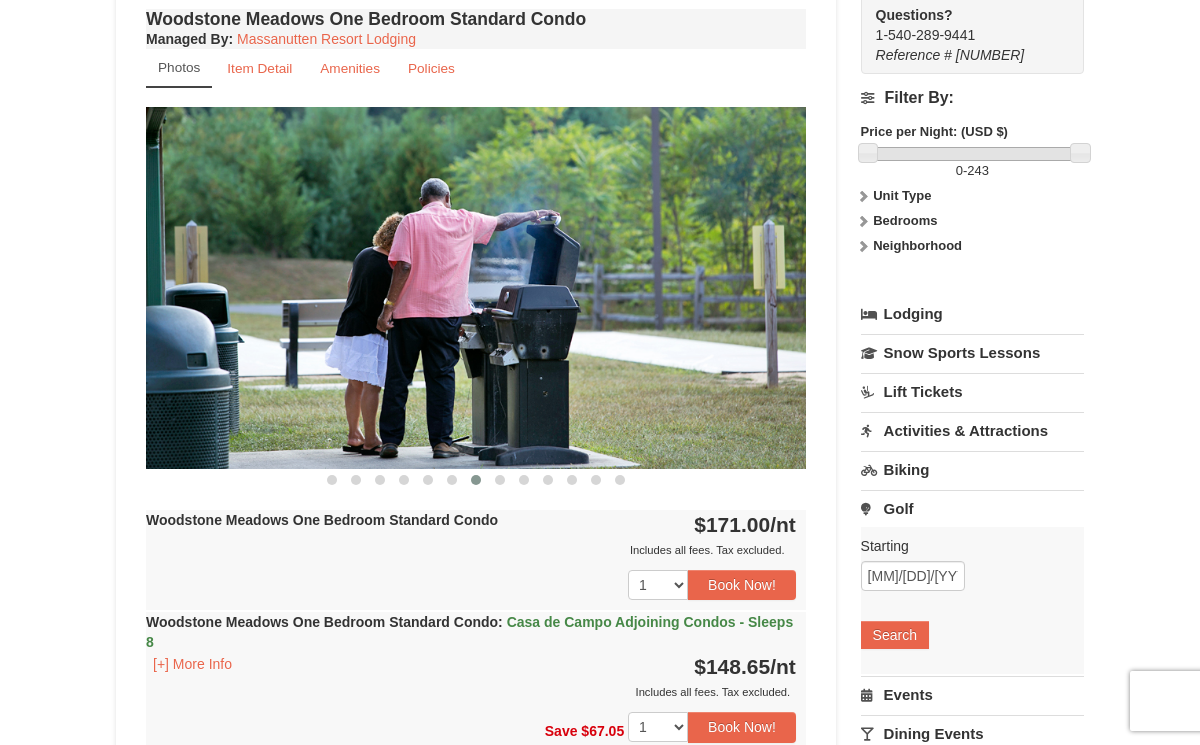 drag, startPoint x: 500, startPoint y: 536, endPoint x: 501, endPoint y: 518, distance: 18.027756 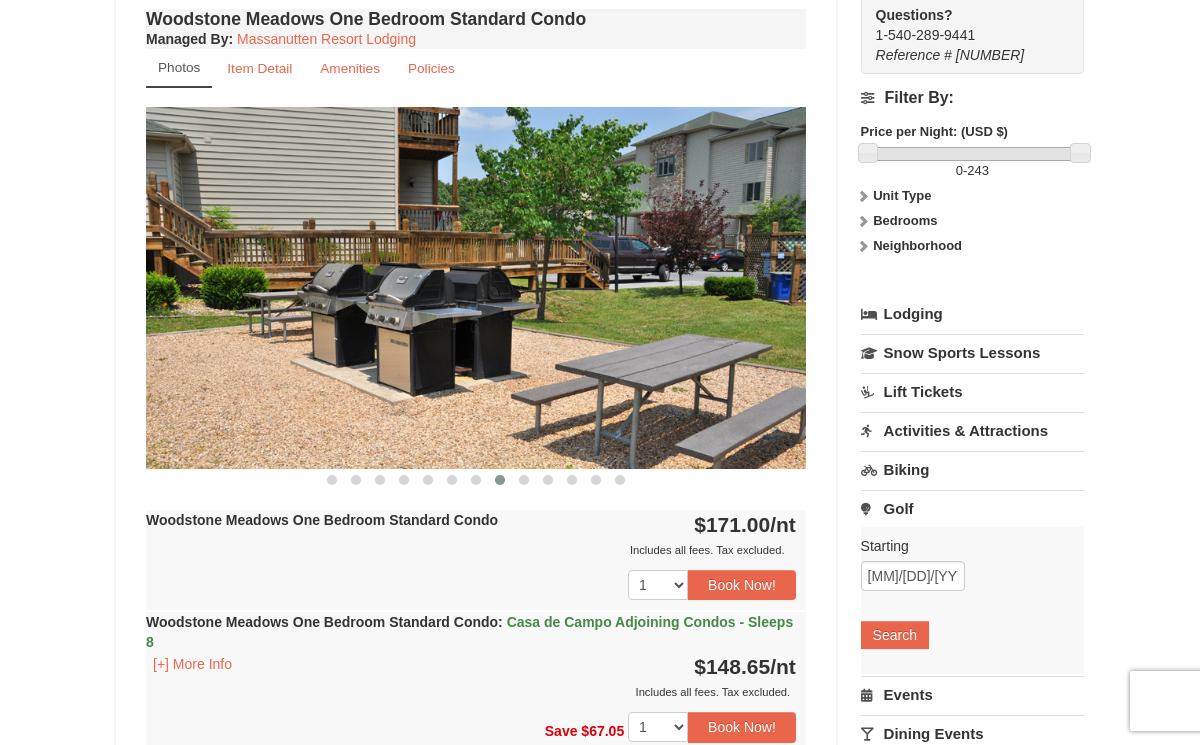 click at bounding box center [476, 287] 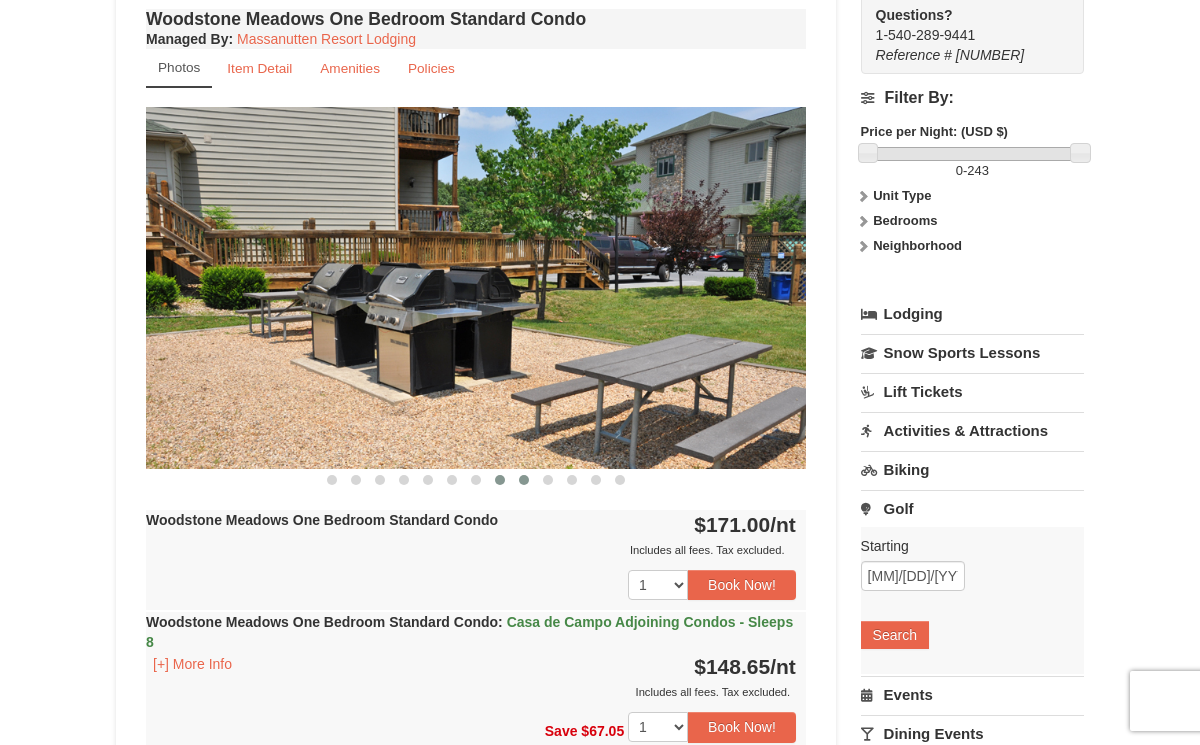 click at bounding box center [524, 480] 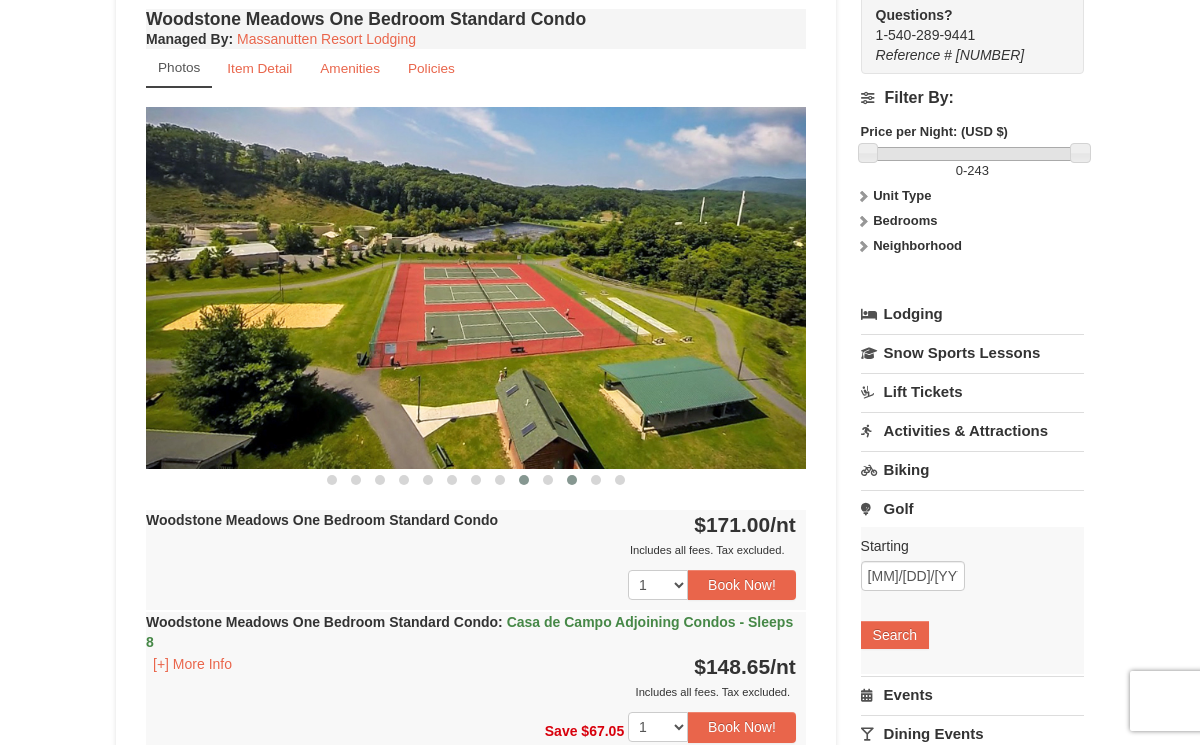 click at bounding box center [572, 480] 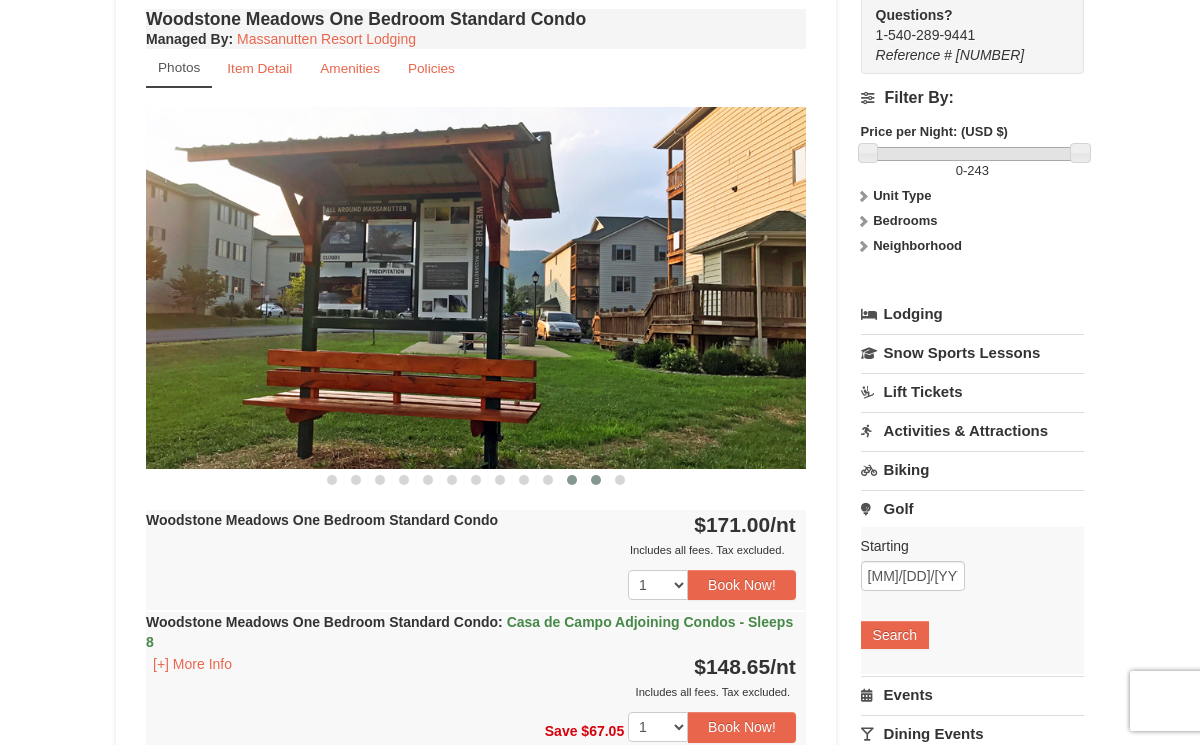 click at bounding box center (596, 480) 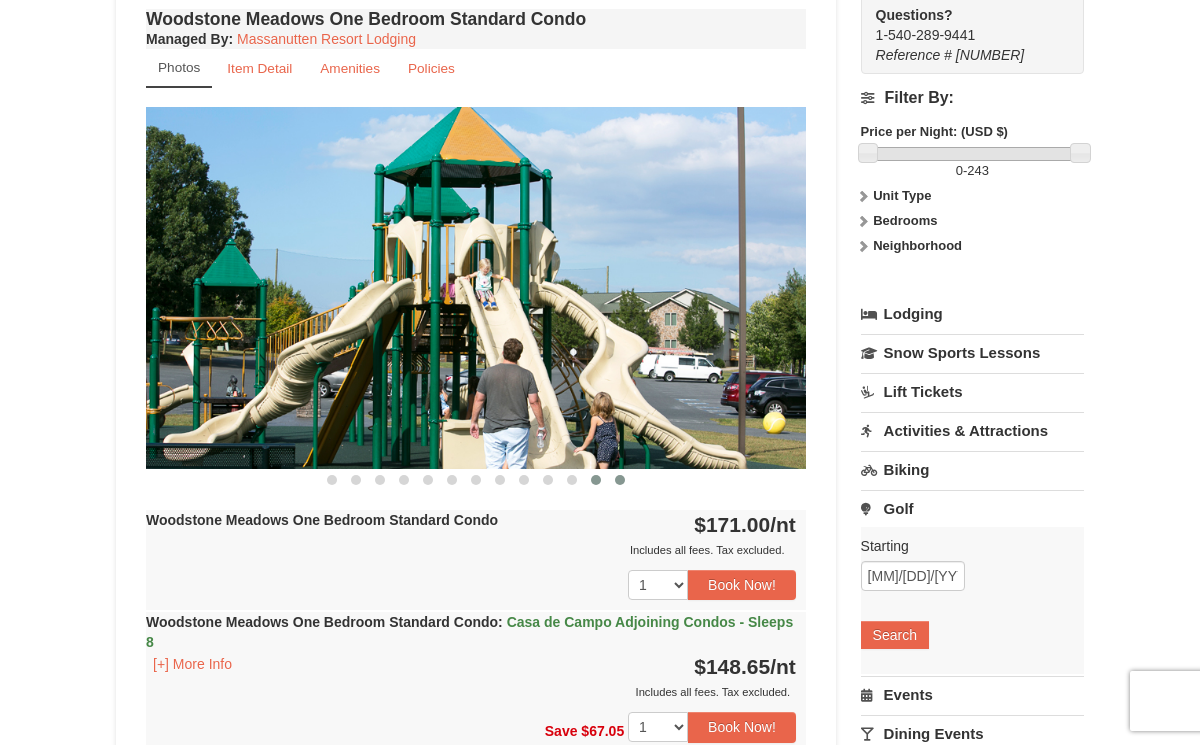 click at bounding box center [620, 480] 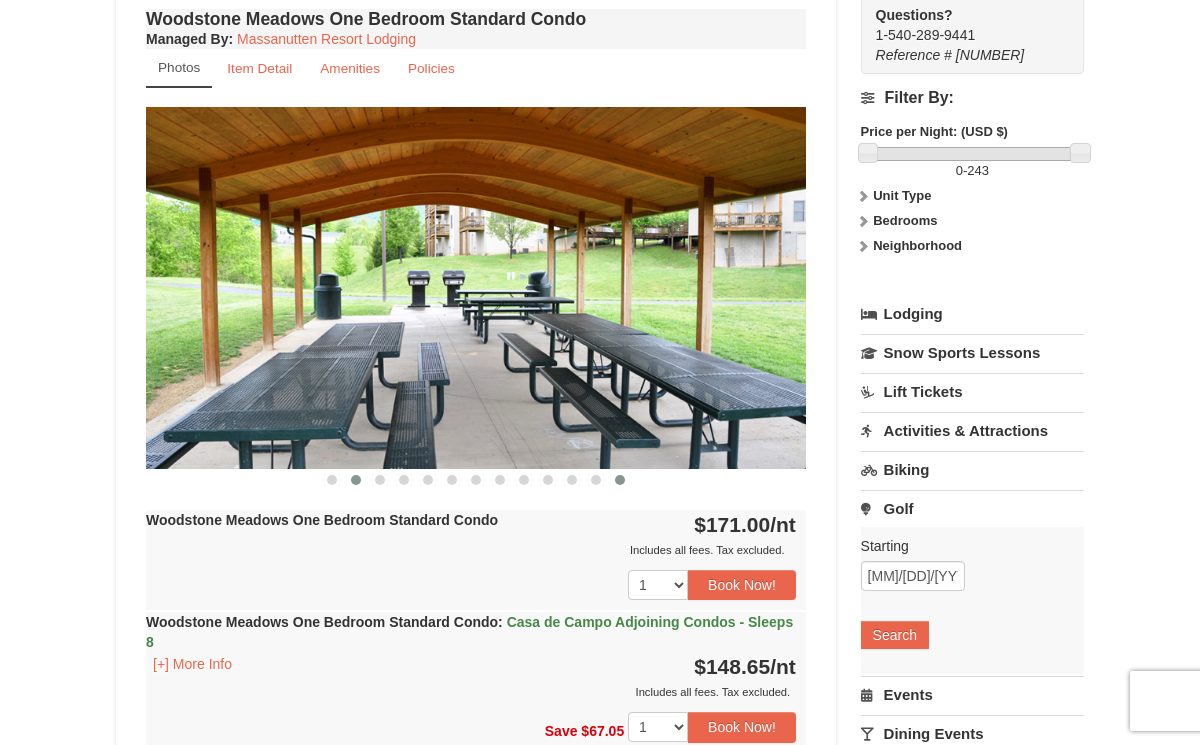 click at bounding box center [356, 480] 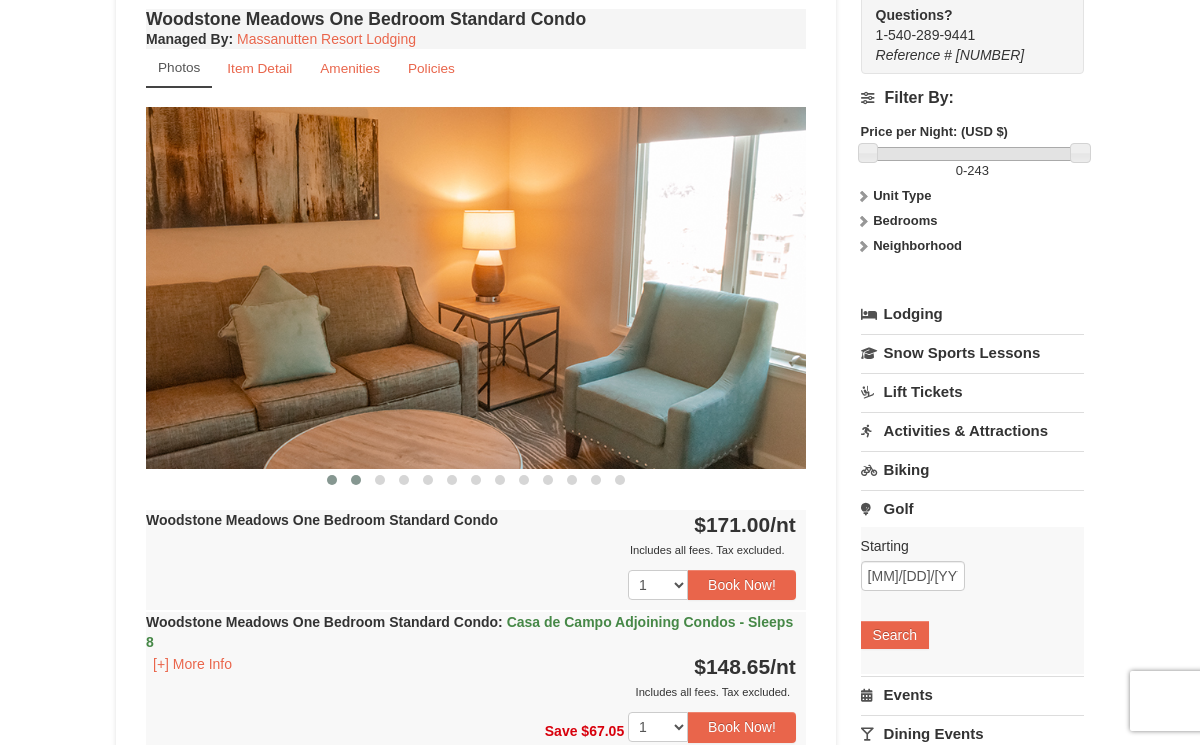 click at bounding box center (332, 480) 